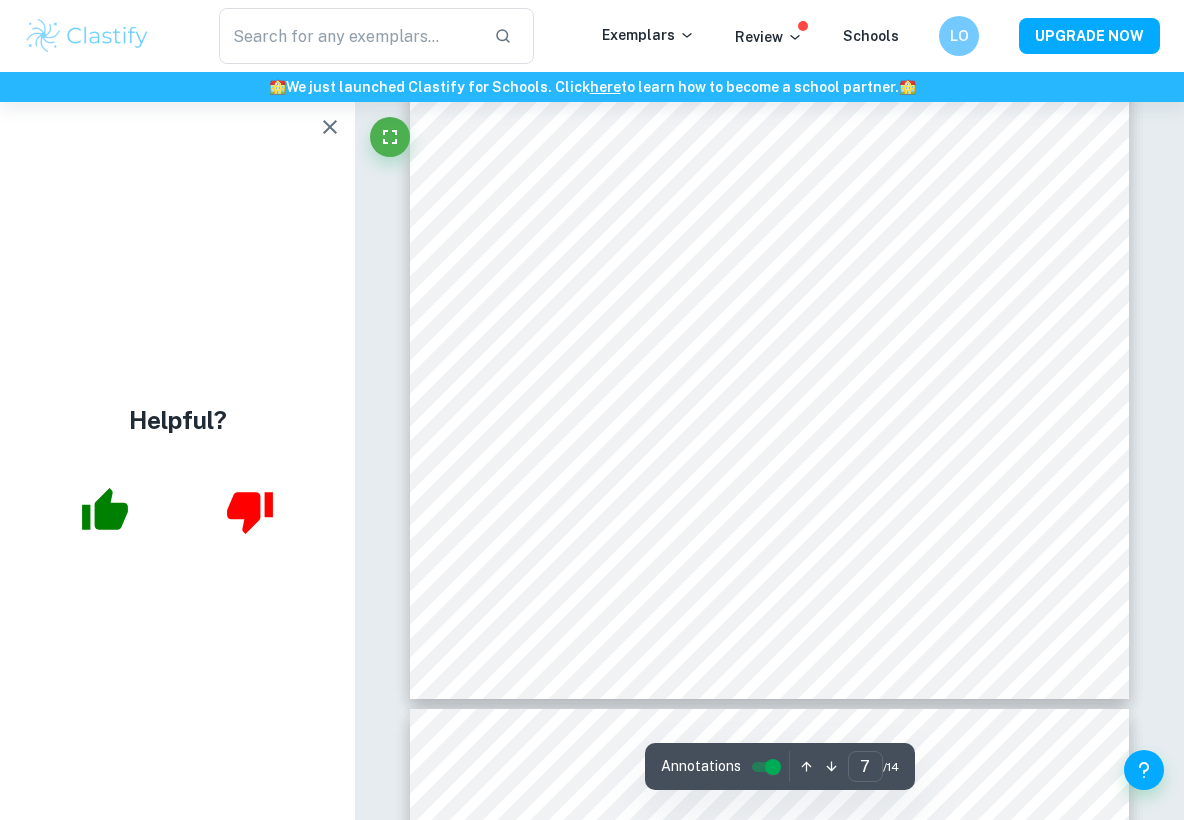 scroll, scrollTop: 6841, scrollLeft: 0, axis: vertical 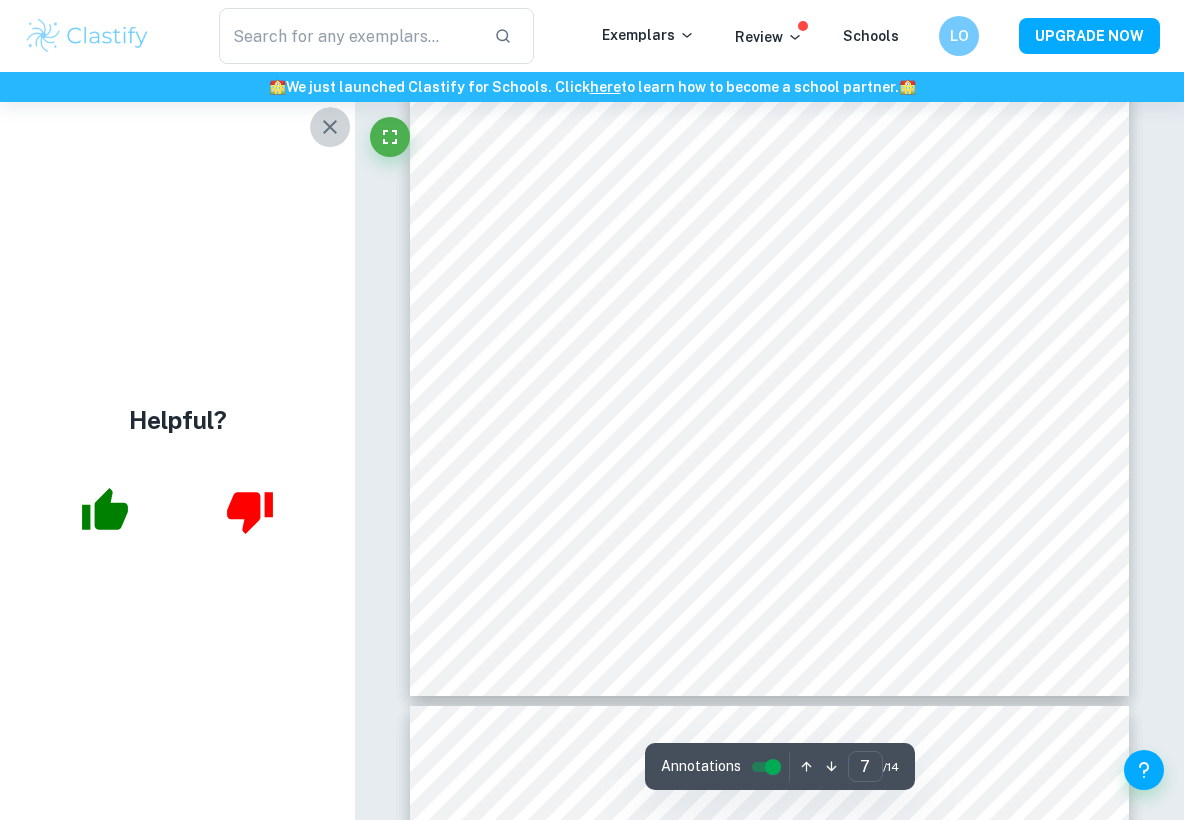 click 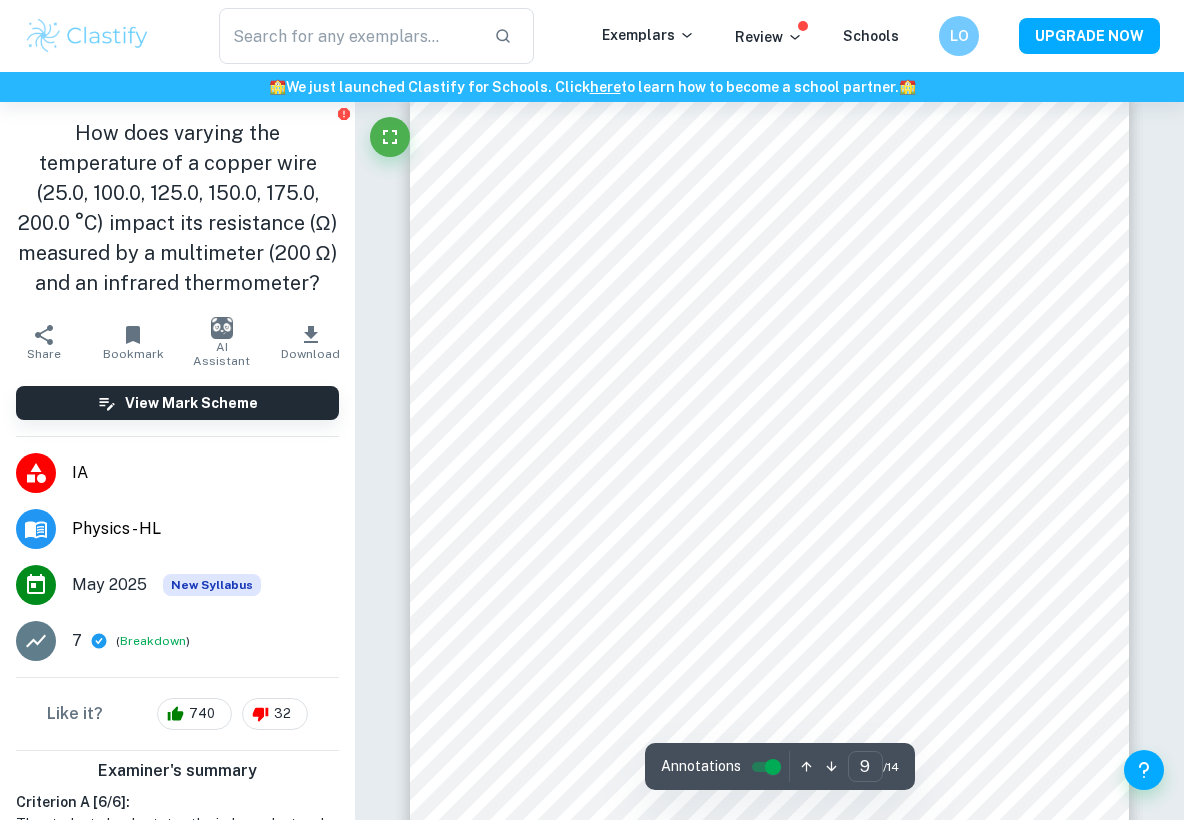 scroll, scrollTop: 8596, scrollLeft: 0, axis: vertical 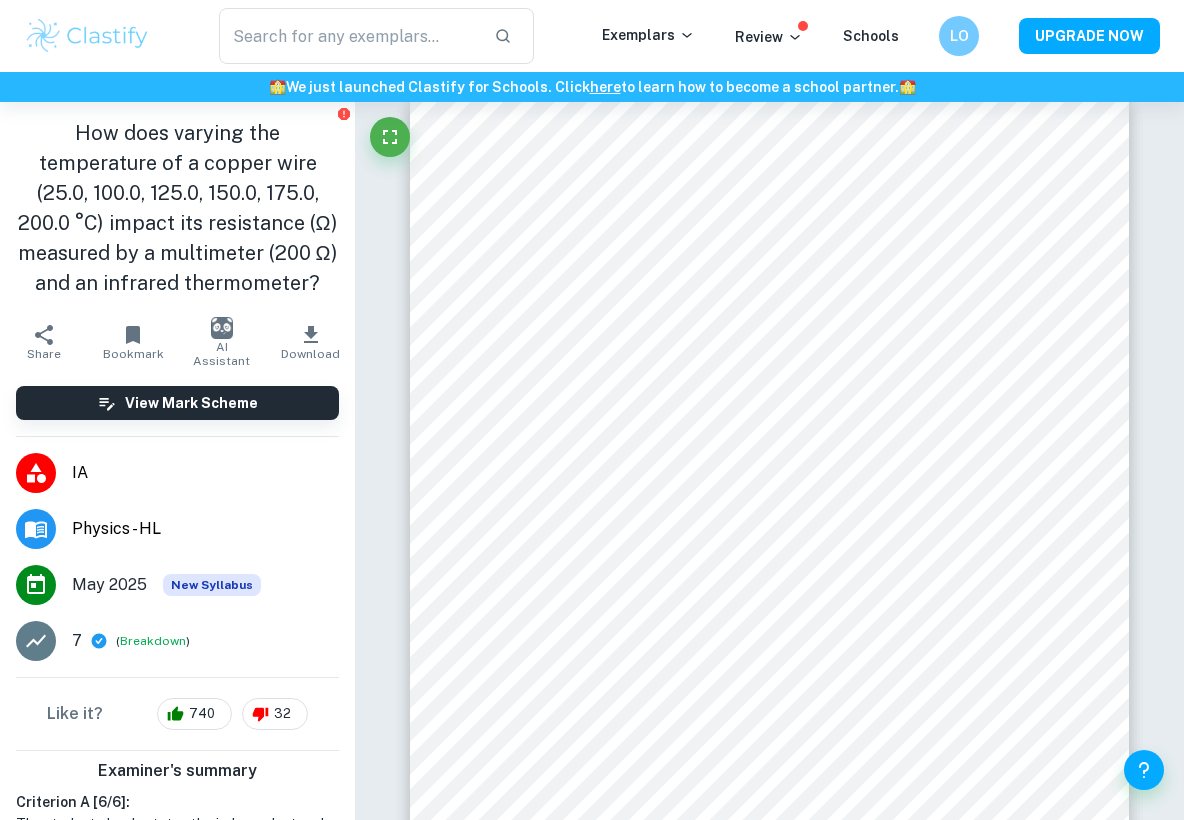 click on "Correct Criterion A The student clearly states the independent and dependent variables in the research question or two correlated variables (if applicable) Comment The research question clearly states that the independent variable (explanatory variables, which will be manipulated) is the temperature of a copper wire, and the dependent (response) variable is the resistance. Additionally, the student states the values of the independent variables (25.0, 100.0, 125.0, 150.0, 175.0, 200.0) which will be tested in the experimental procedure, alongside an appropriate unit (Celcius degrees). The student also states that the unit of resistance is ohm. Written by [NAME] [LAST] Correct Criterion A The student describes in the posed research question the method of analysis conducted Comment The student states that the resistance will be measured using 2 tools - a multimeter and an infrared thermometer. The student also states that the resistance of the multimeter is 200 ohms. Written by [NAME] [LAST] Correct Criterion A" at bounding box center [769, -1113] 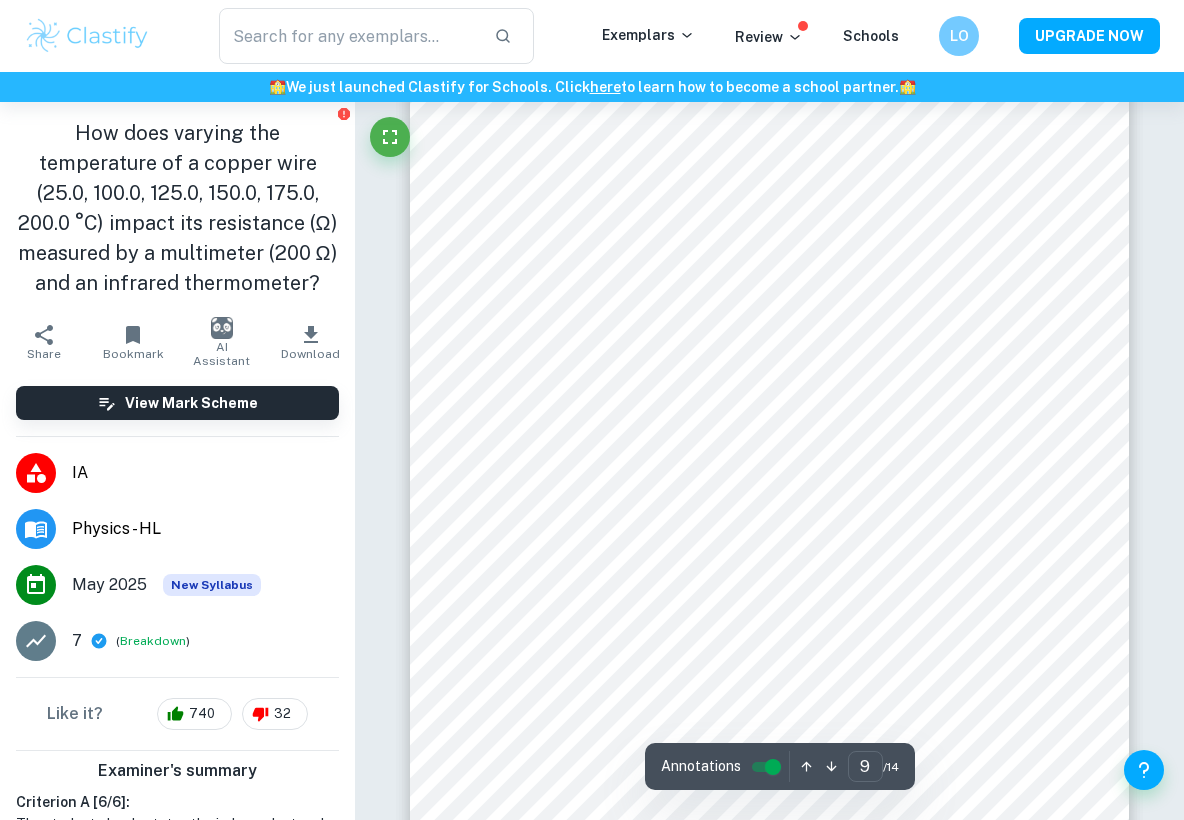 scroll, scrollTop: 8649, scrollLeft: 0, axis: vertical 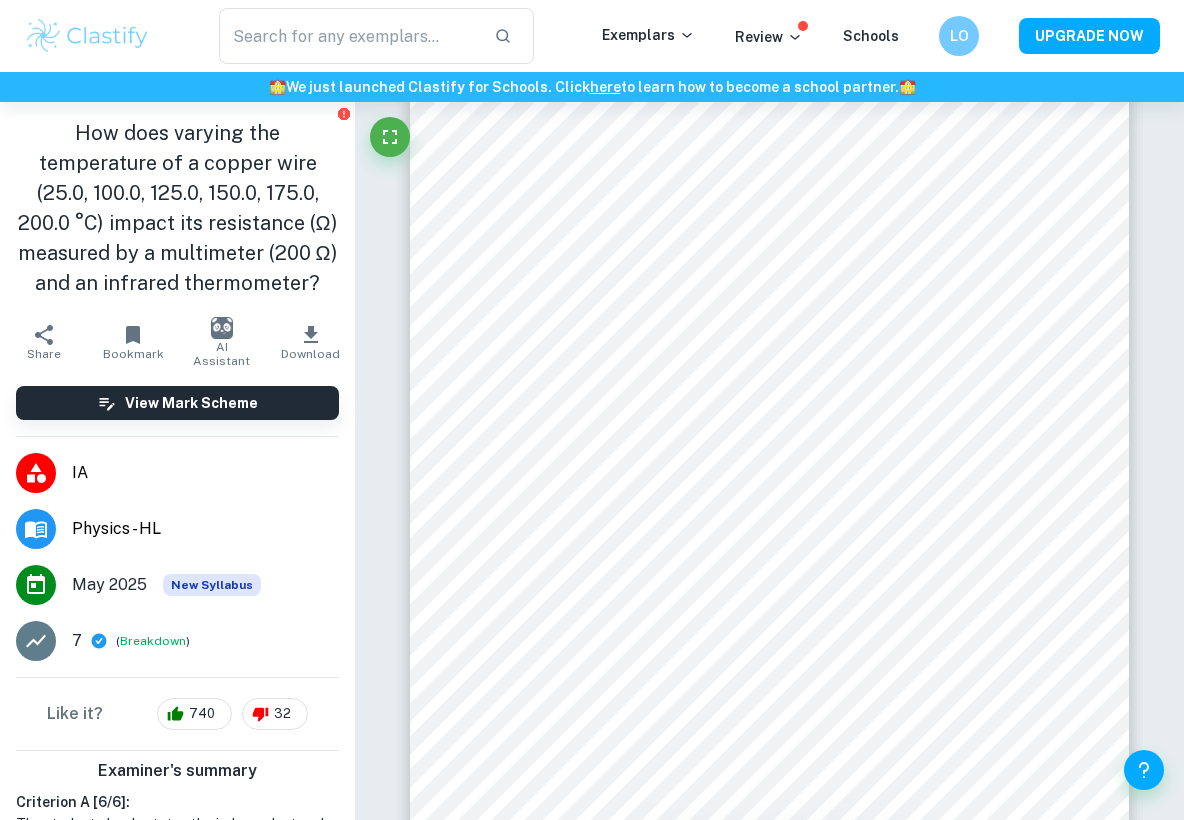 click on "Correct Criterion A The student clearly states the independent and dependent variables in the research question or two correlated variables (if applicable) Comment The research question clearly states that the independent variable (explanatory variables, which will be manipulated) is the temperature of a copper wire, and the dependent (response) variable is the resistance. Additionally, the student states the values of the independent variables (25.0, 100.0, 125.0, 150.0, 175.0, 200.0) which will be tested in the experimental procedure, alongside an appropriate unit (Celcius degrees). The student also states that the unit of resistance is ohm. Written by [NAME] [LAST] Correct Criterion A The student describes in the posed research question the method of analysis conducted Comment The student states that the resistance will be measured using 2 tools - a multimeter and an infrared thermometer. The student also states that the resistance of the multimeter is 200 ohms. Written by [NAME] [LAST] Correct Criterion A" at bounding box center (769, -1166) 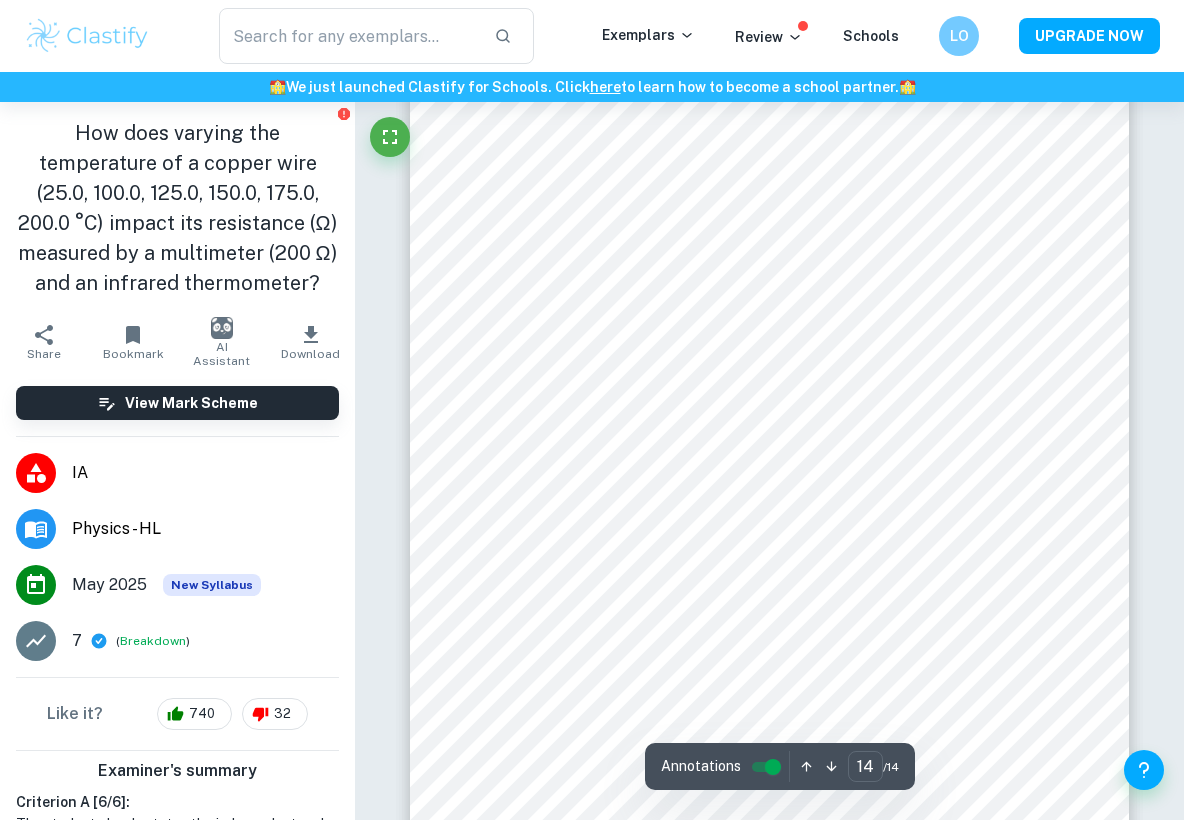 scroll, scrollTop: 13835, scrollLeft: 0, axis: vertical 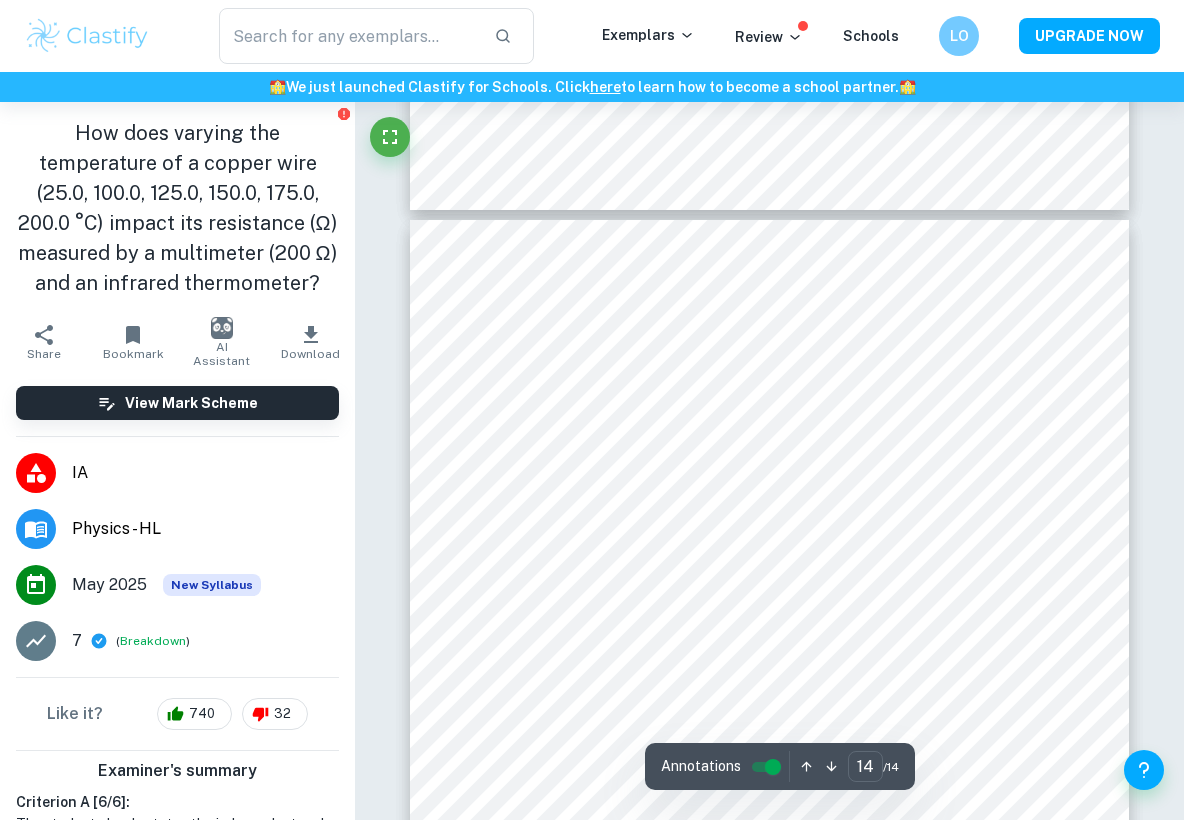 type on "13" 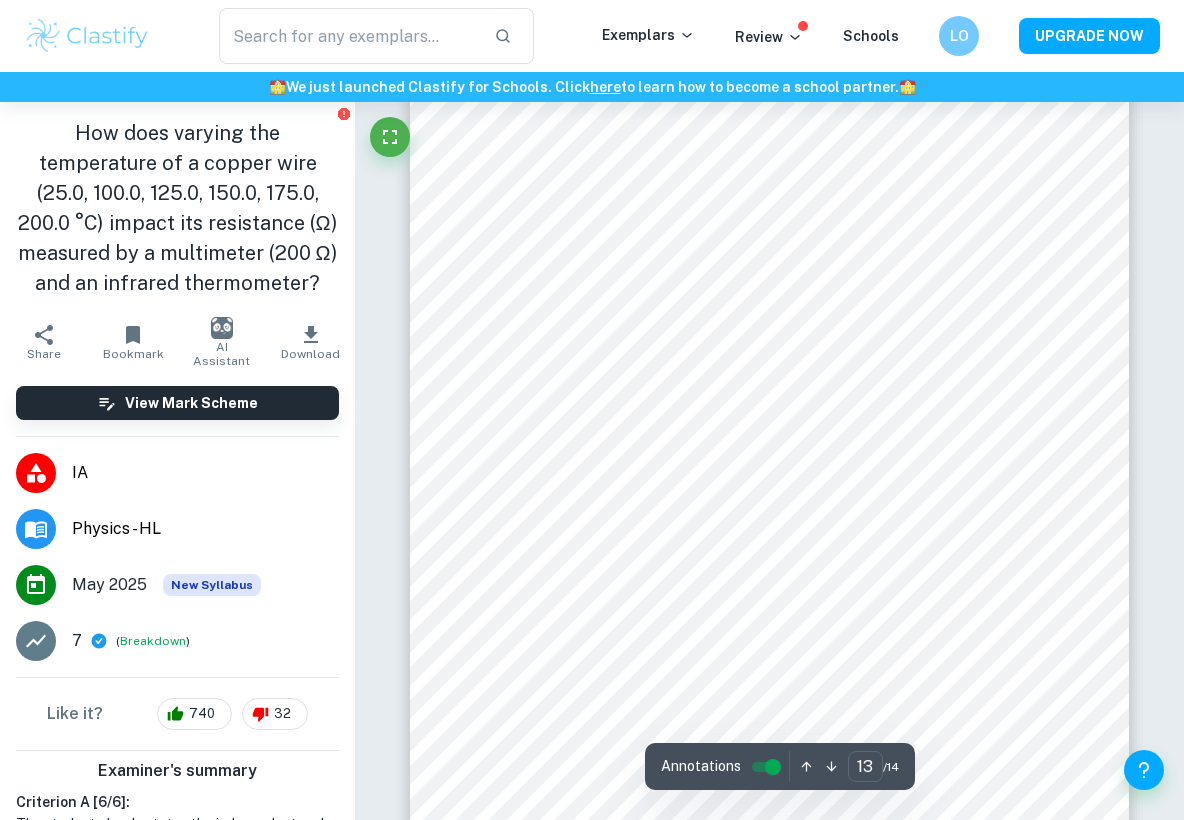 scroll, scrollTop: 12825, scrollLeft: 0, axis: vertical 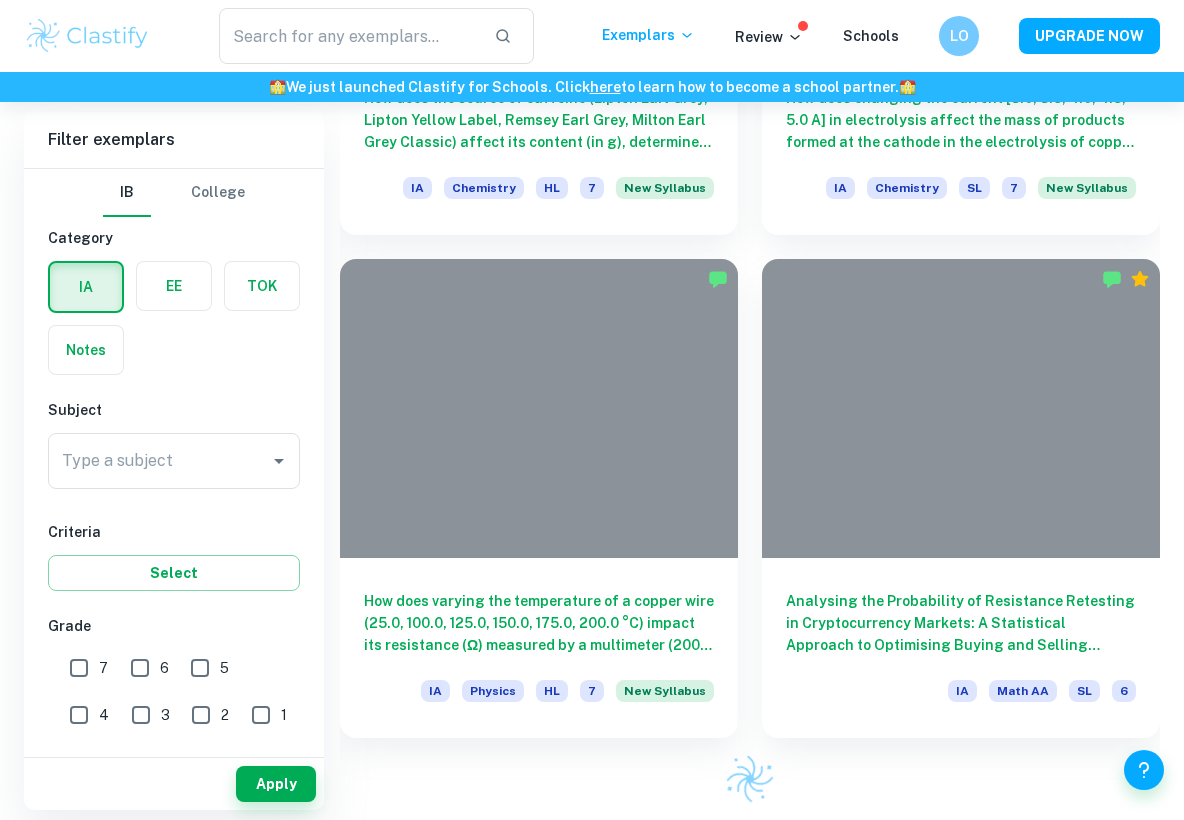 click on "Filter exemplars" at bounding box center (174, 140) 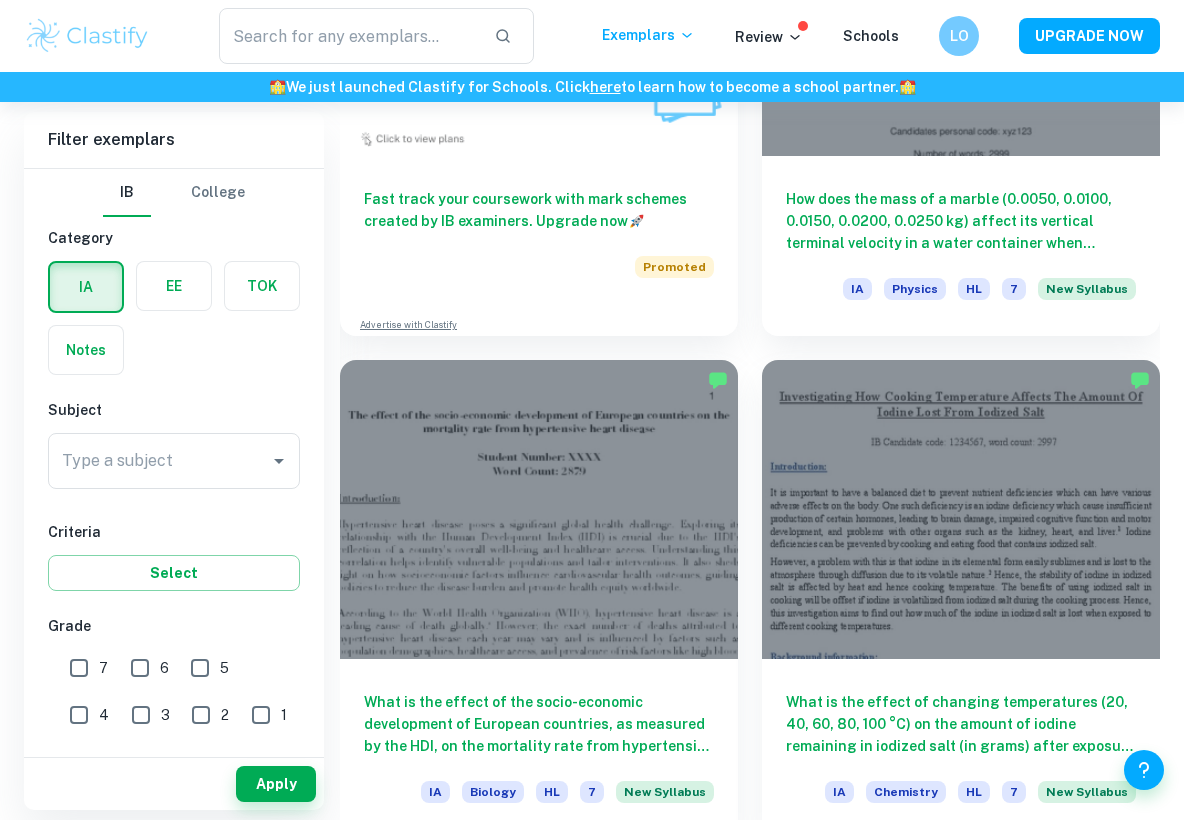 scroll, scrollTop: 10551, scrollLeft: 0, axis: vertical 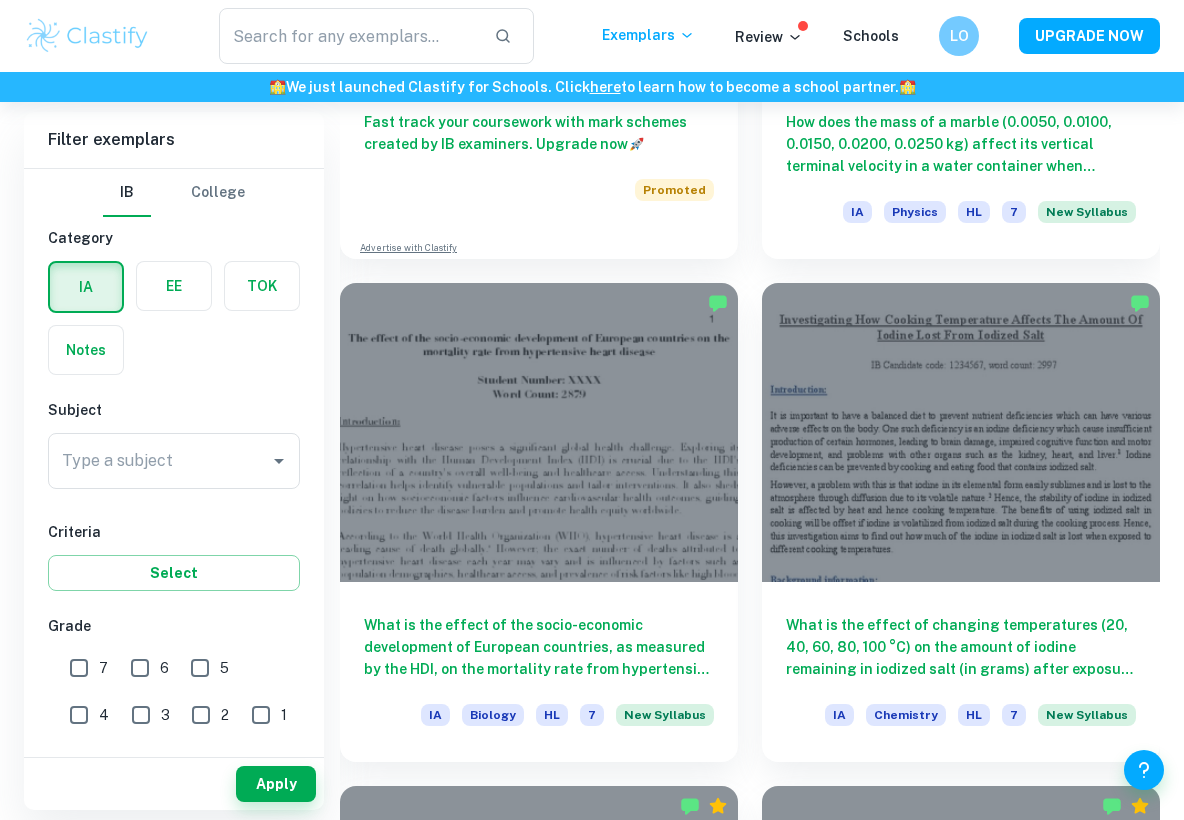 click on "7" at bounding box center [79, 668] 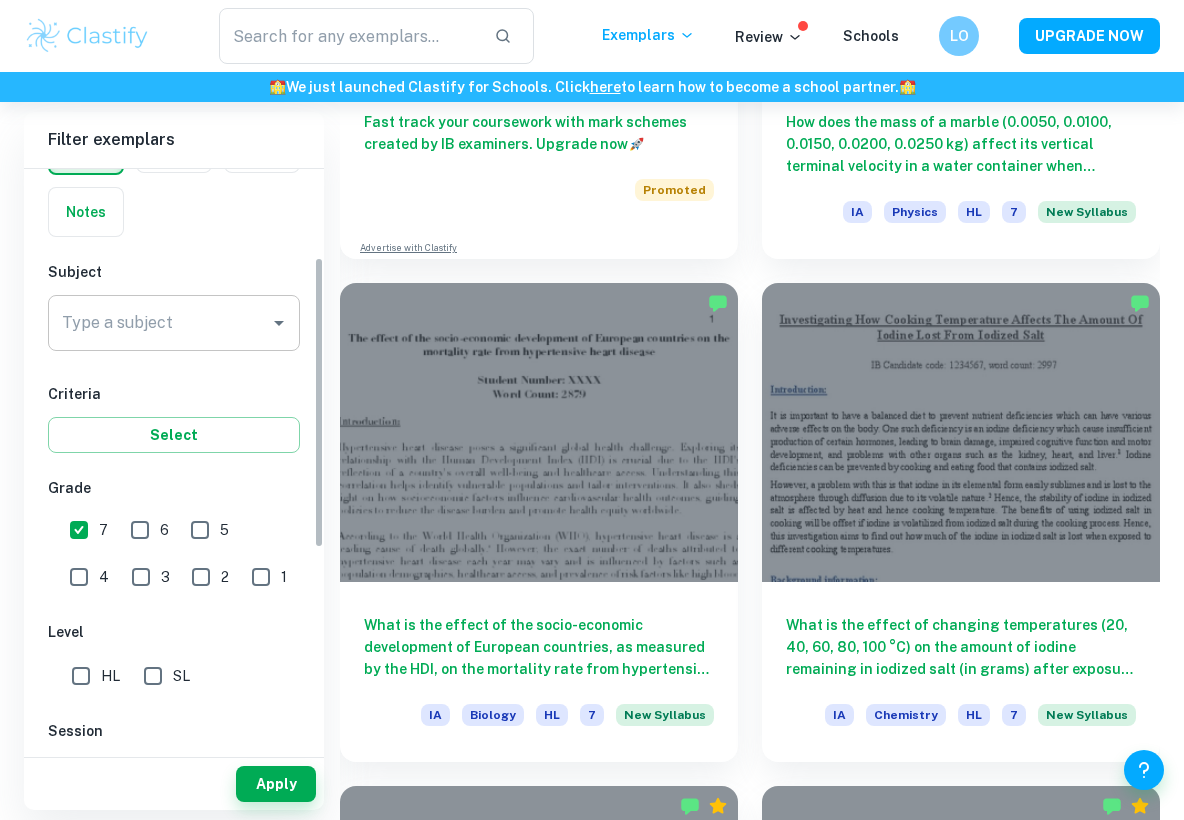 scroll, scrollTop: 61, scrollLeft: 0, axis: vertical 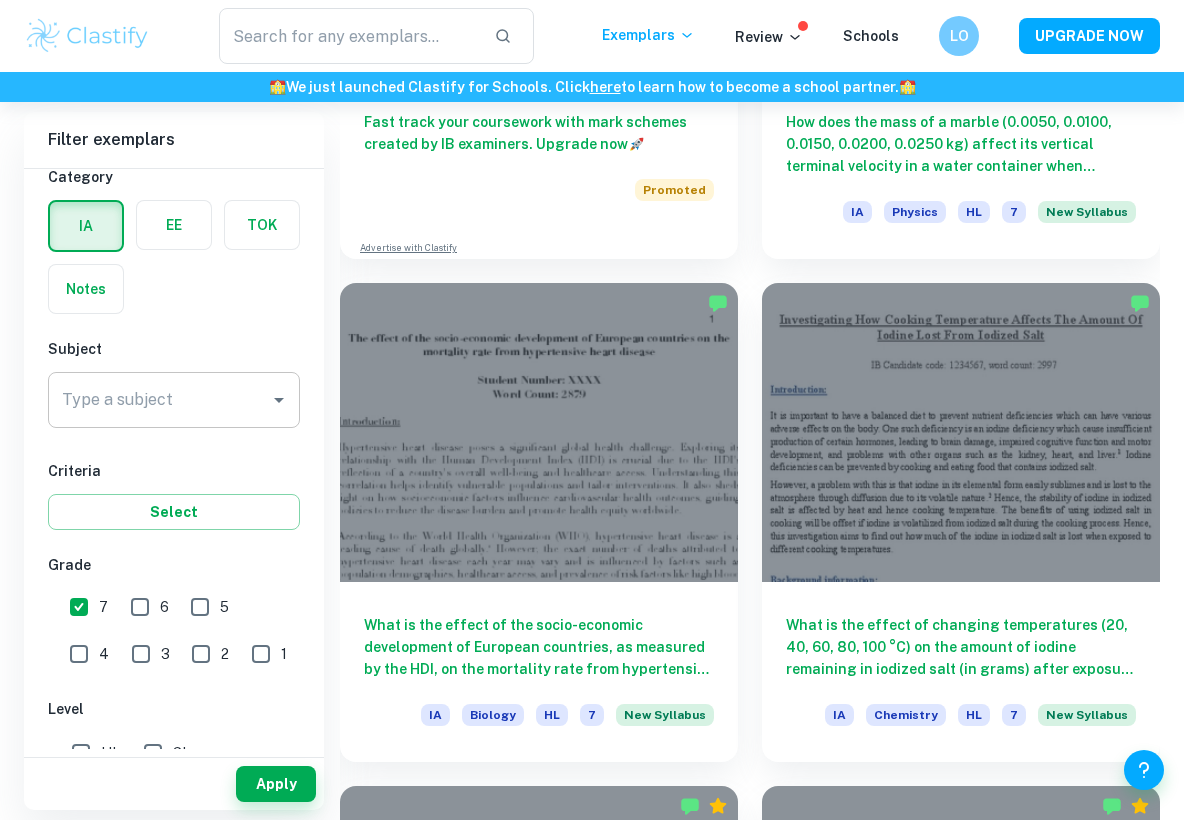 click 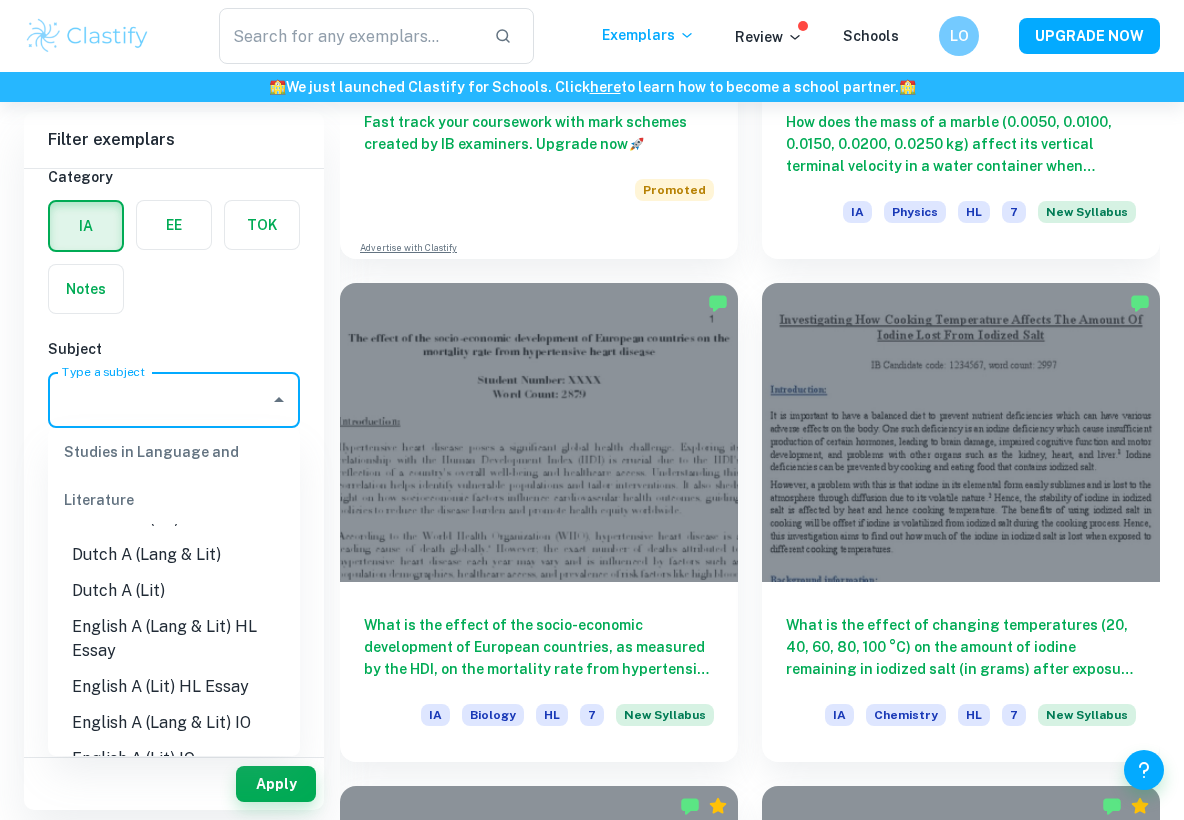 scroll, scrollTop: 140, scrollLeft: 0, axis: vertical 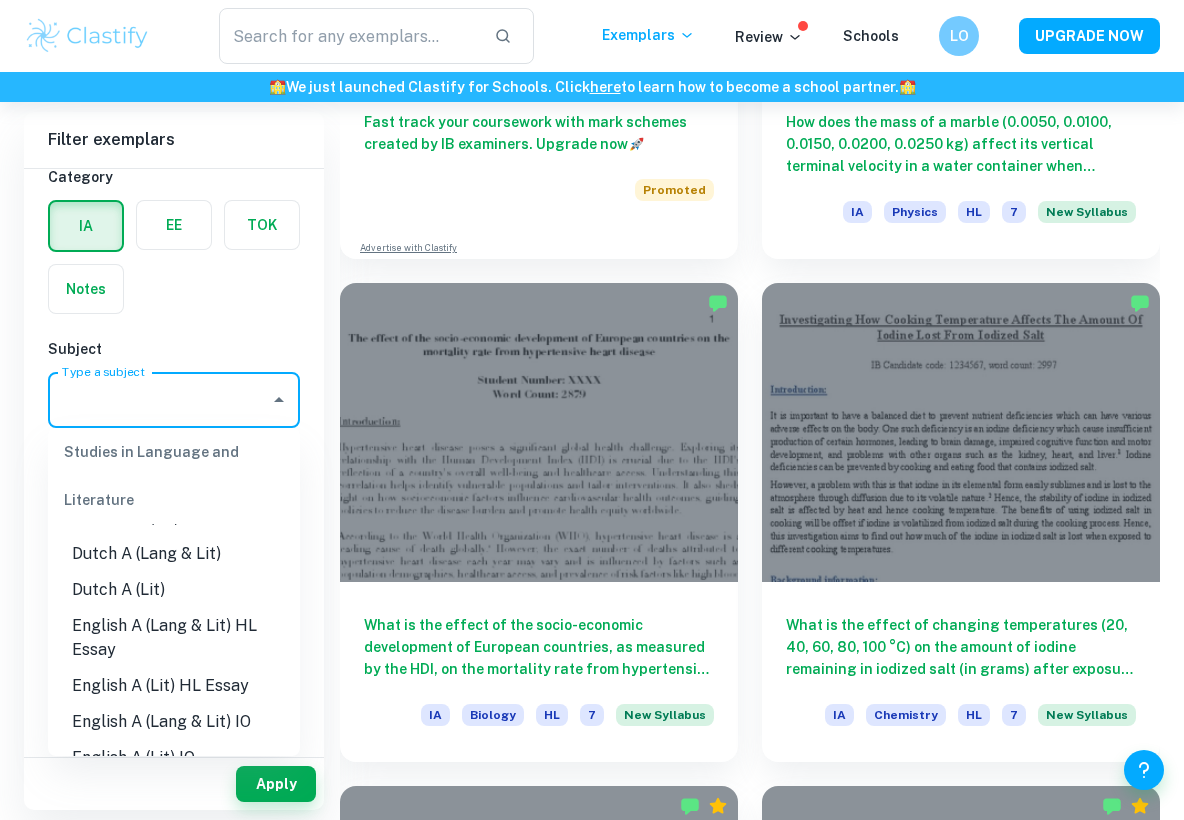click on "Studies in Language and Literature" at bounding box center [174, 476] 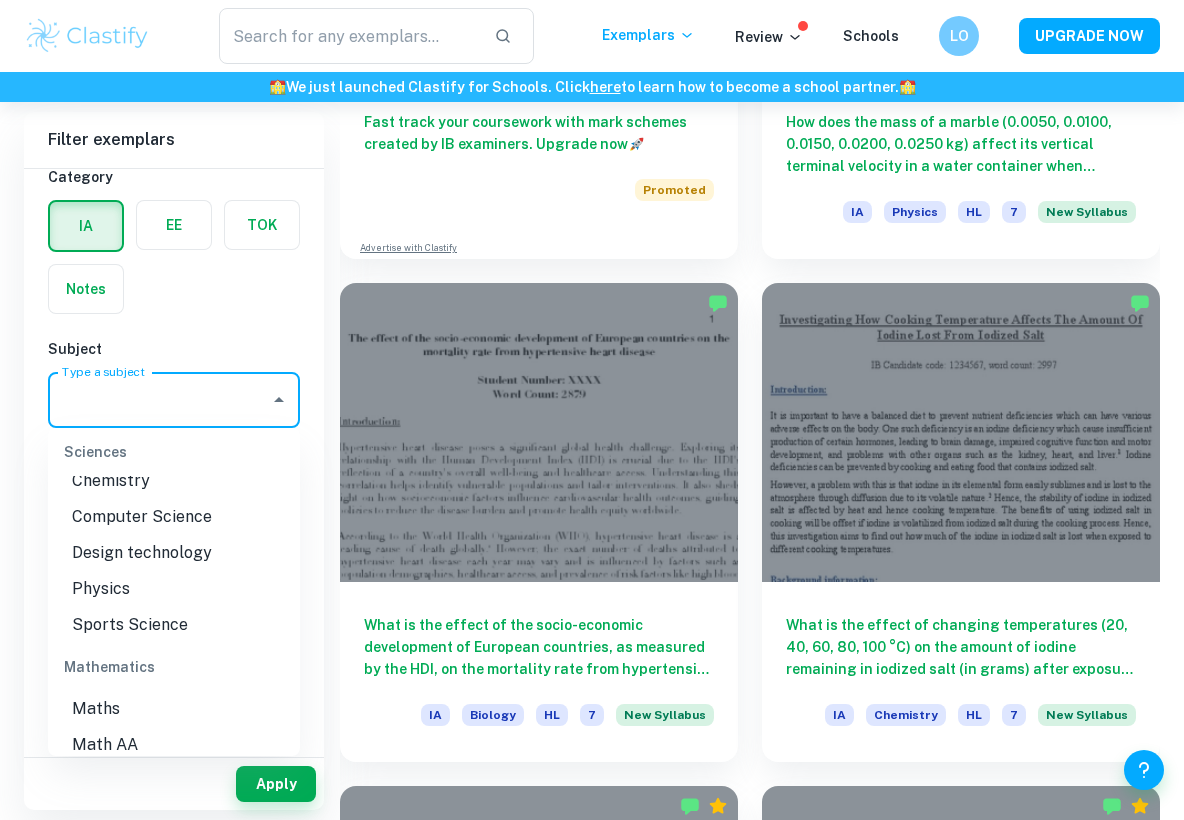 scroll, scrollTop: 2509, scrollLeft: 0, axis: vertical 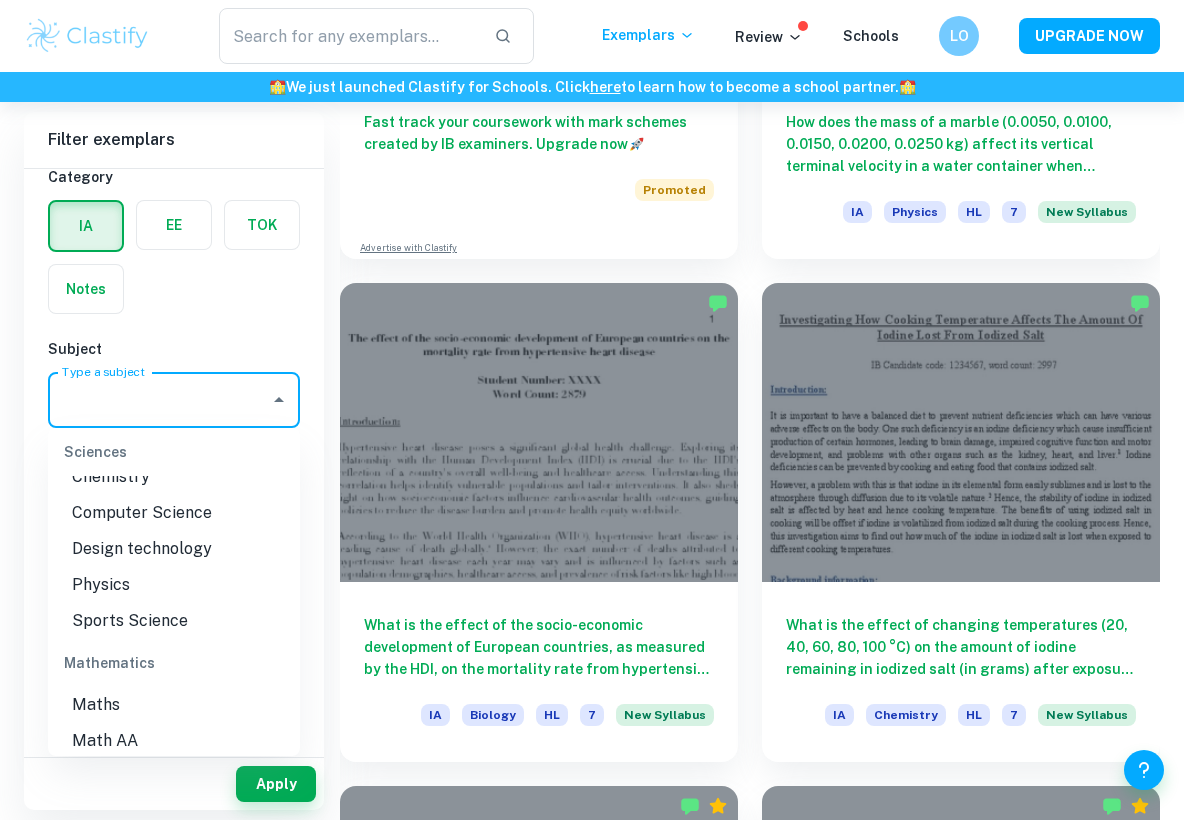 click on "Physics" at bounding box center [174, 585] 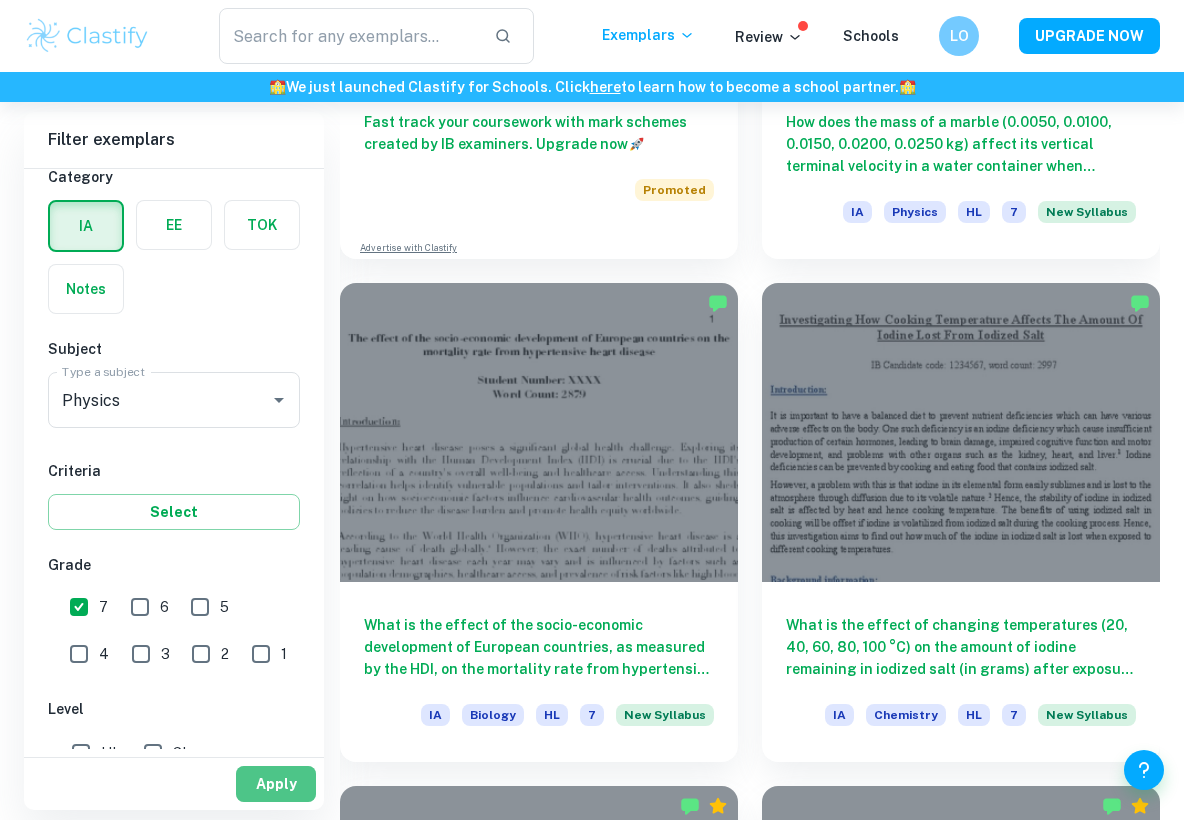 click on "Apply" at bounding box center [276, 784] 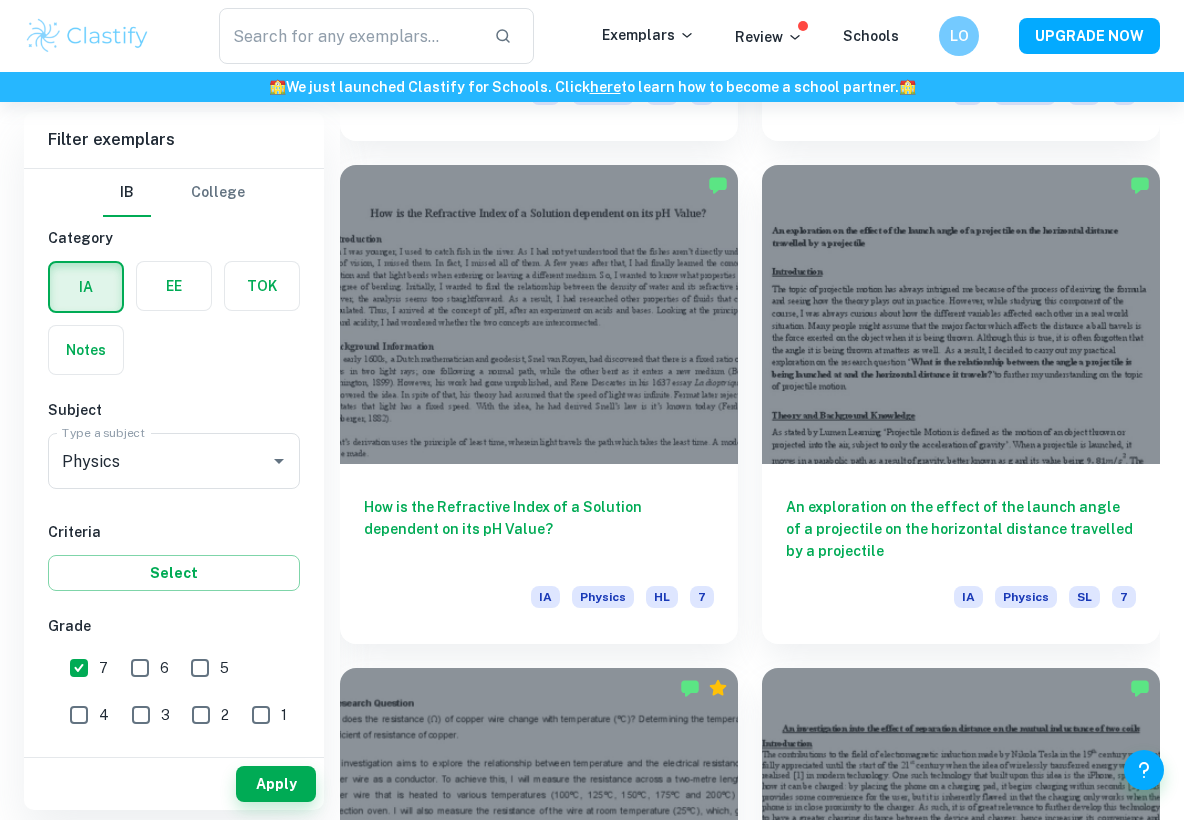 scroll, scrollTop: 7620, scrollLeft: 0, axis: vertical 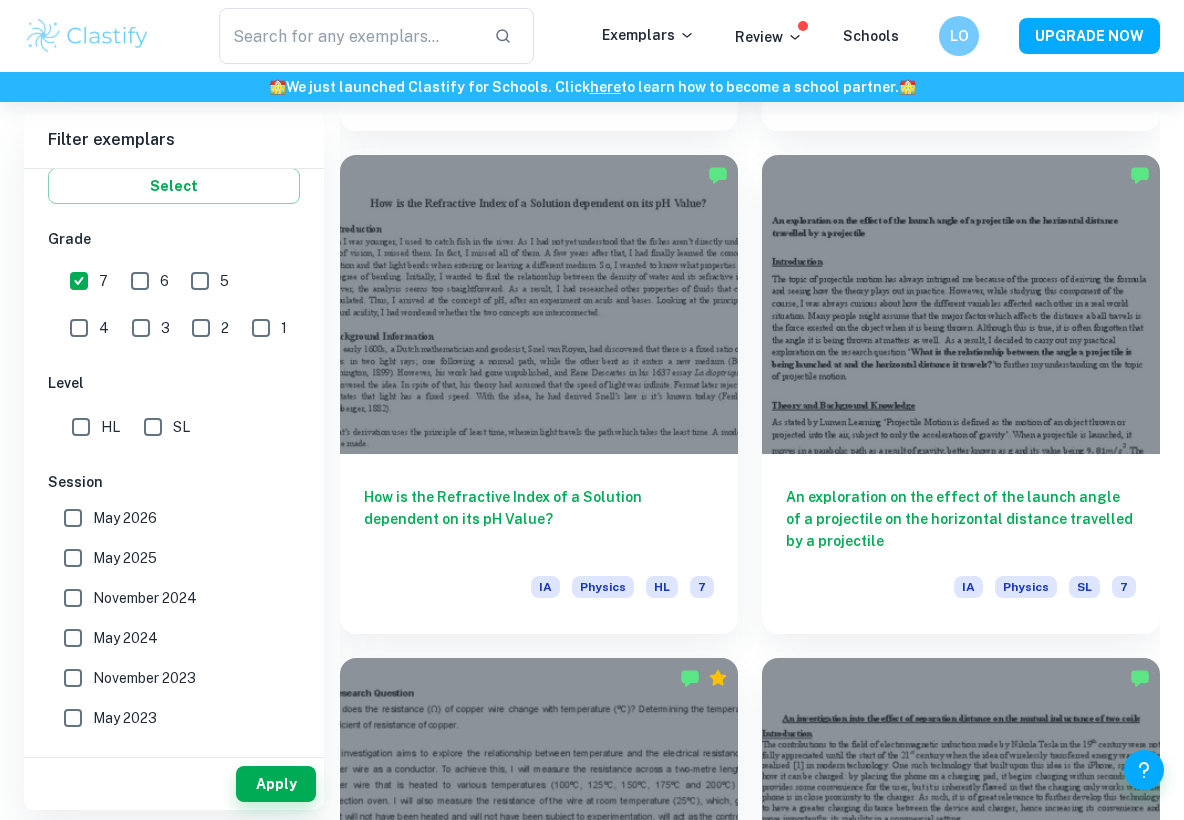 click on "May 2025" at bounding box center [168, 558] 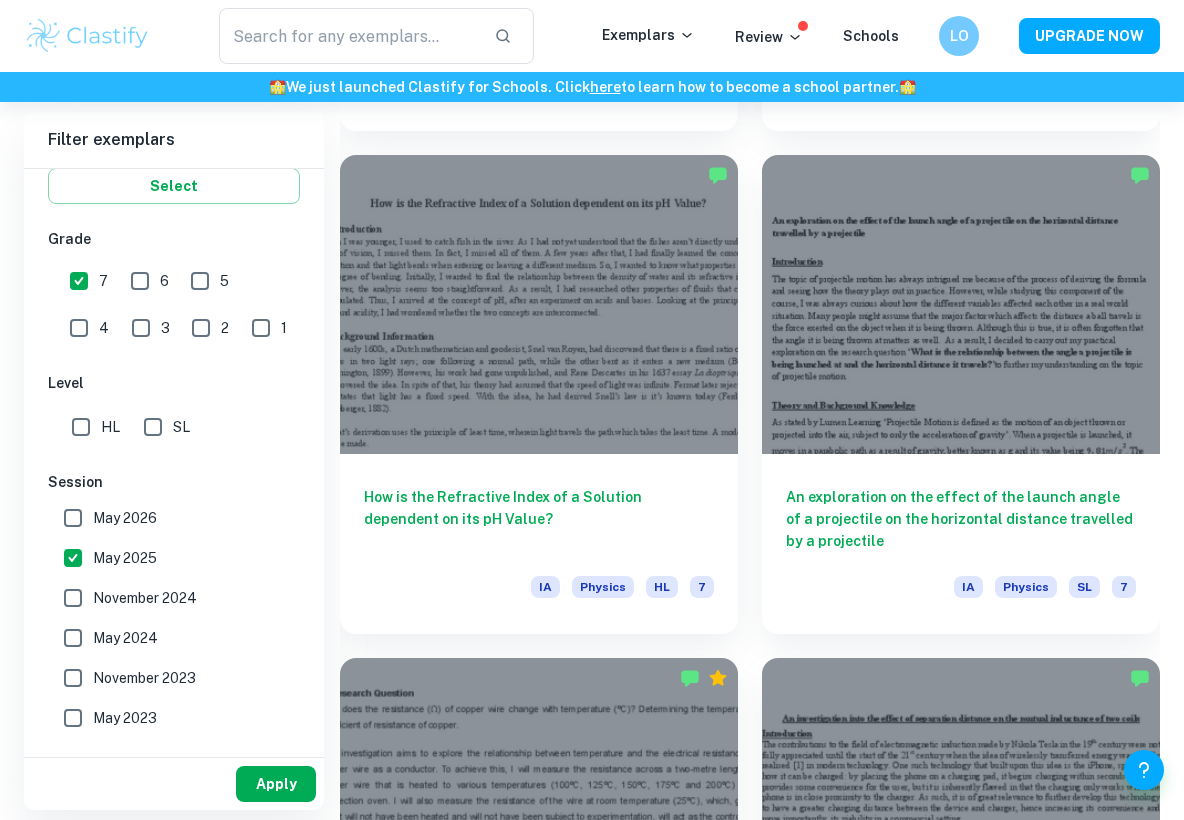click on "Apply" at bounding box center (276, 784) 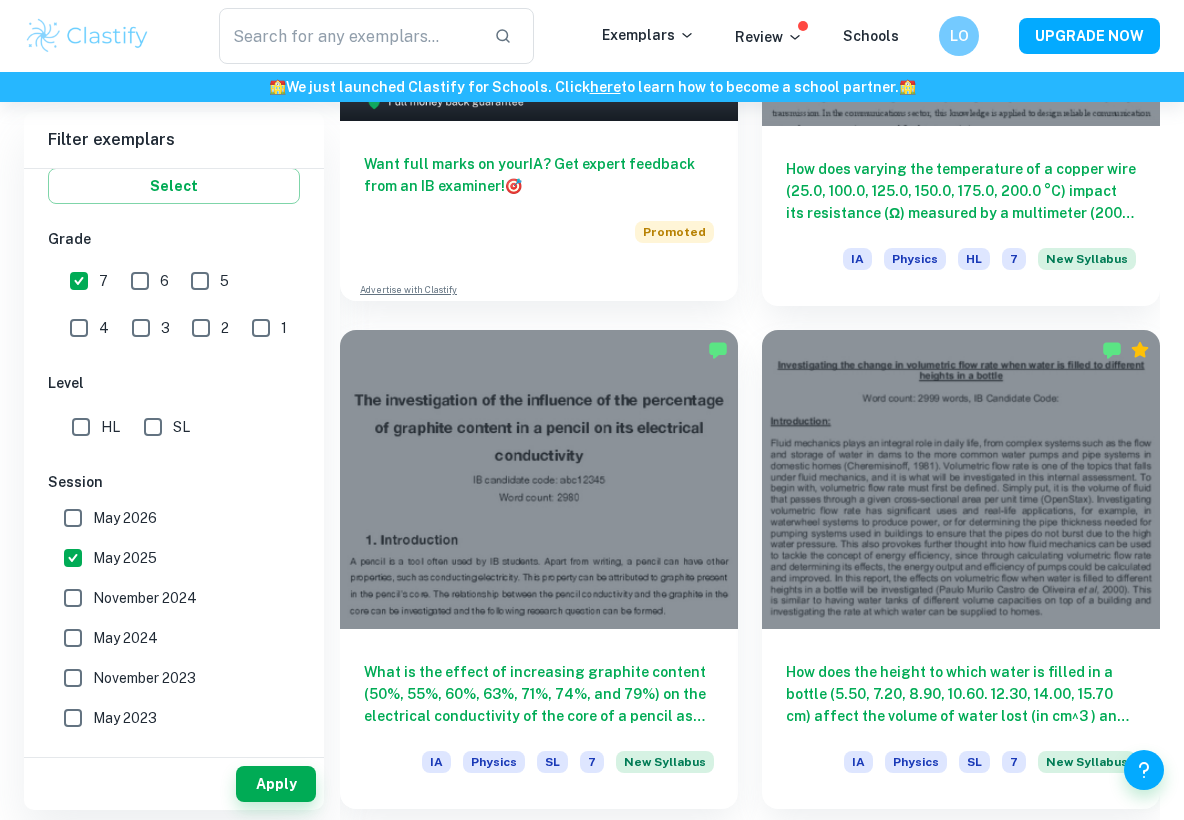 scroll, scrollTop: 1417, scrollLeft: 0, axis: vertical 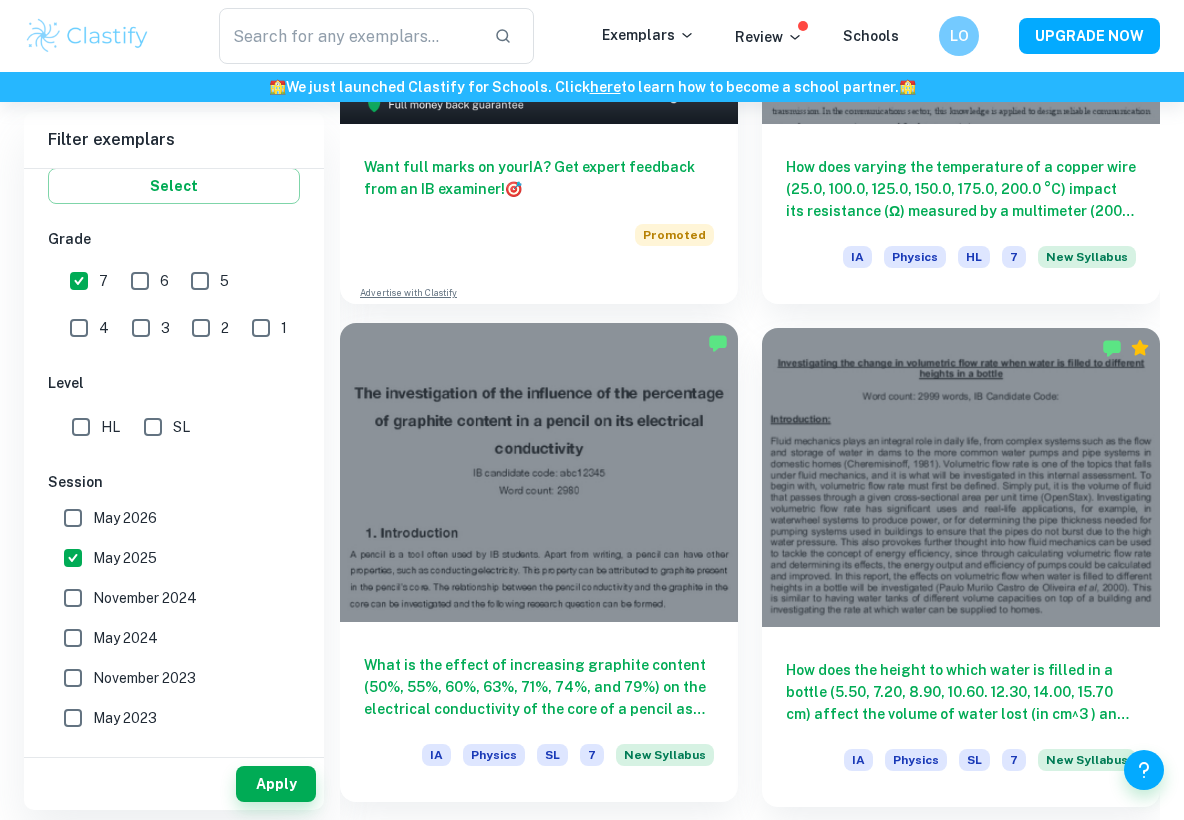 click at bounding box center [539, 472] 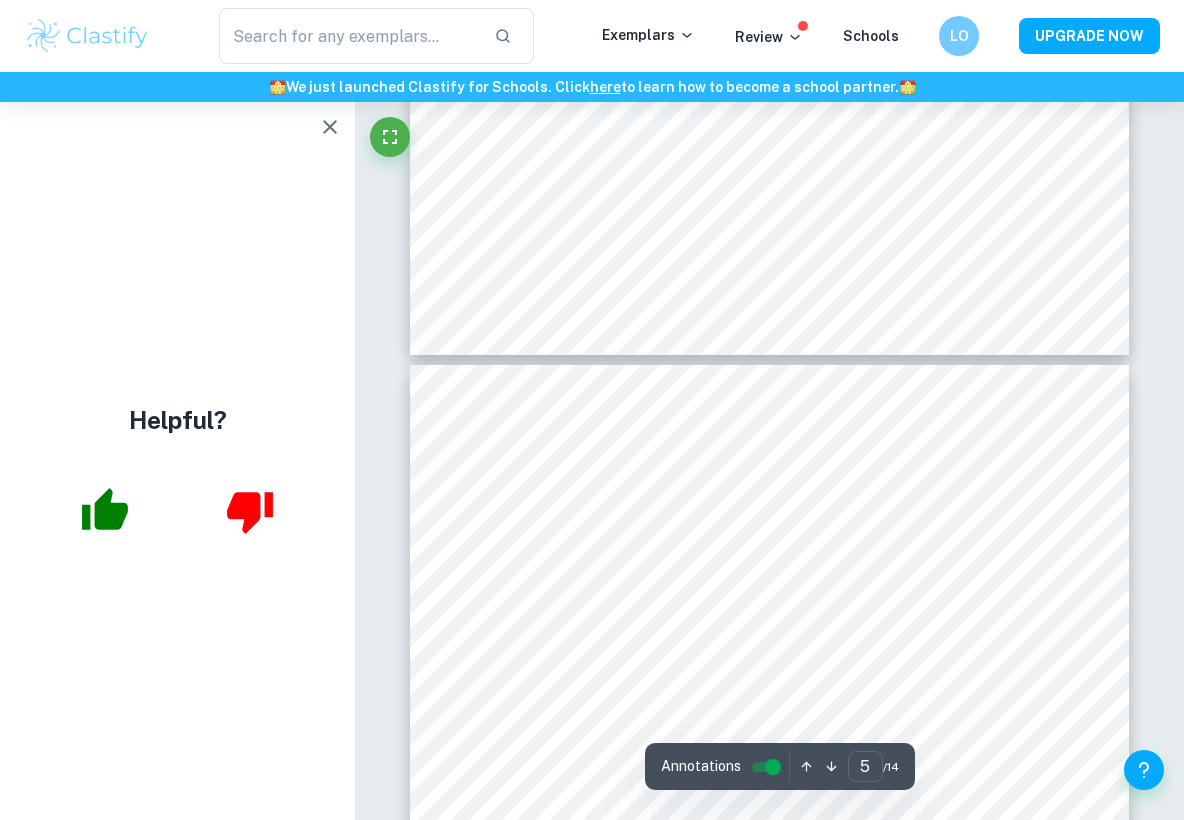 scroll, scrollTop: 4246, scrollLeft: 0, axis: vertical 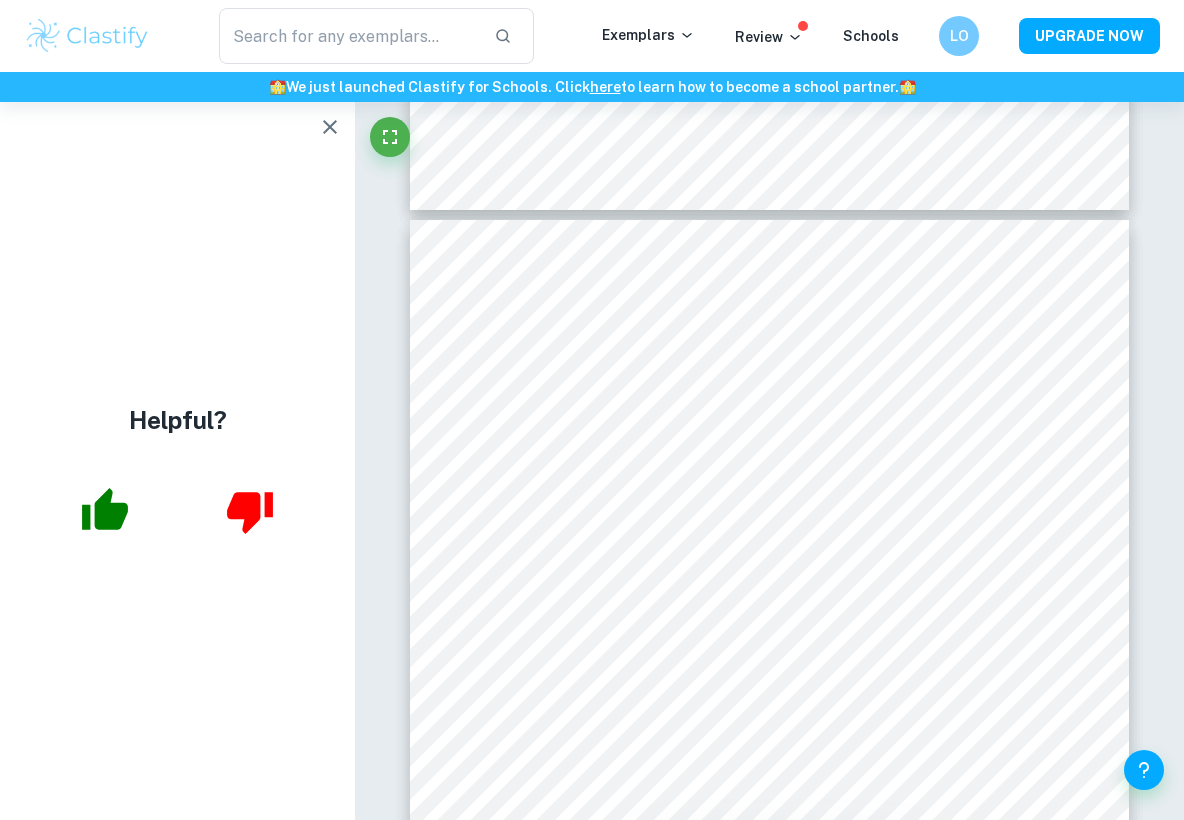 click 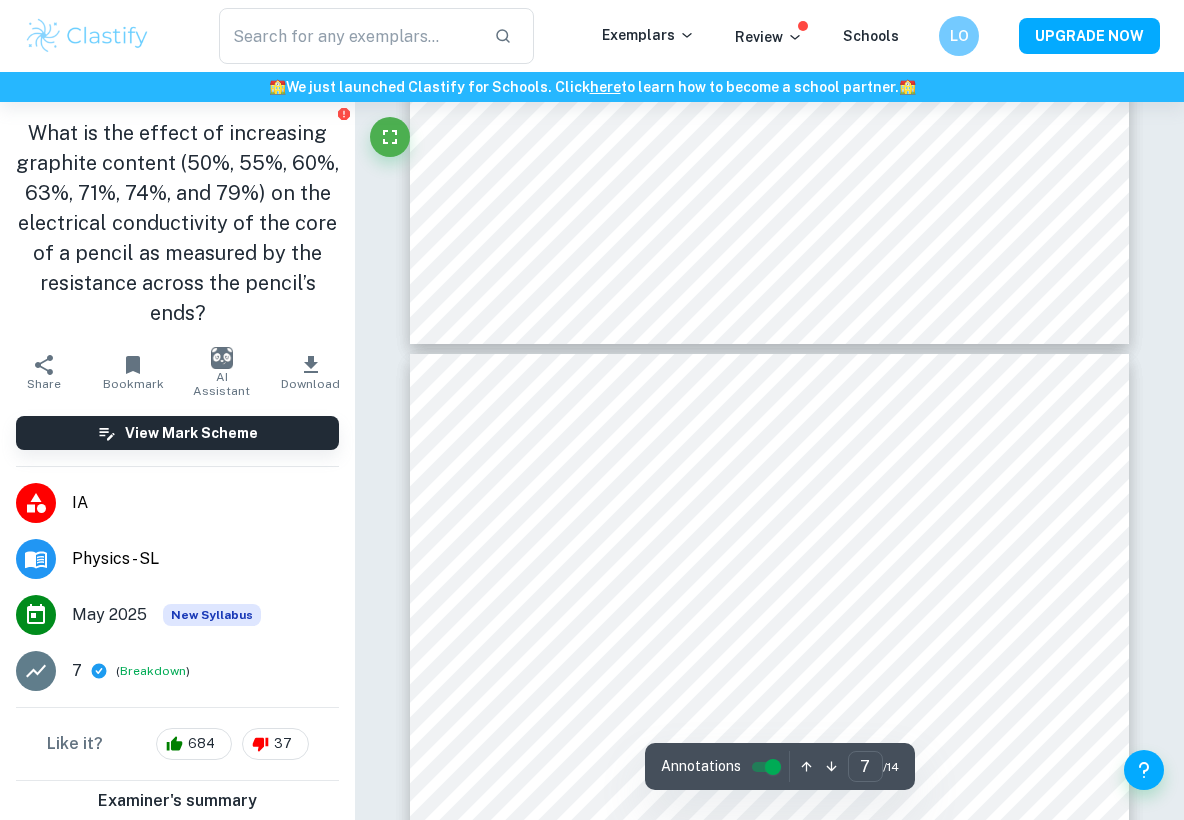 scroll, scrollTop: 6165, scrollLeft: 0, axis: vertical 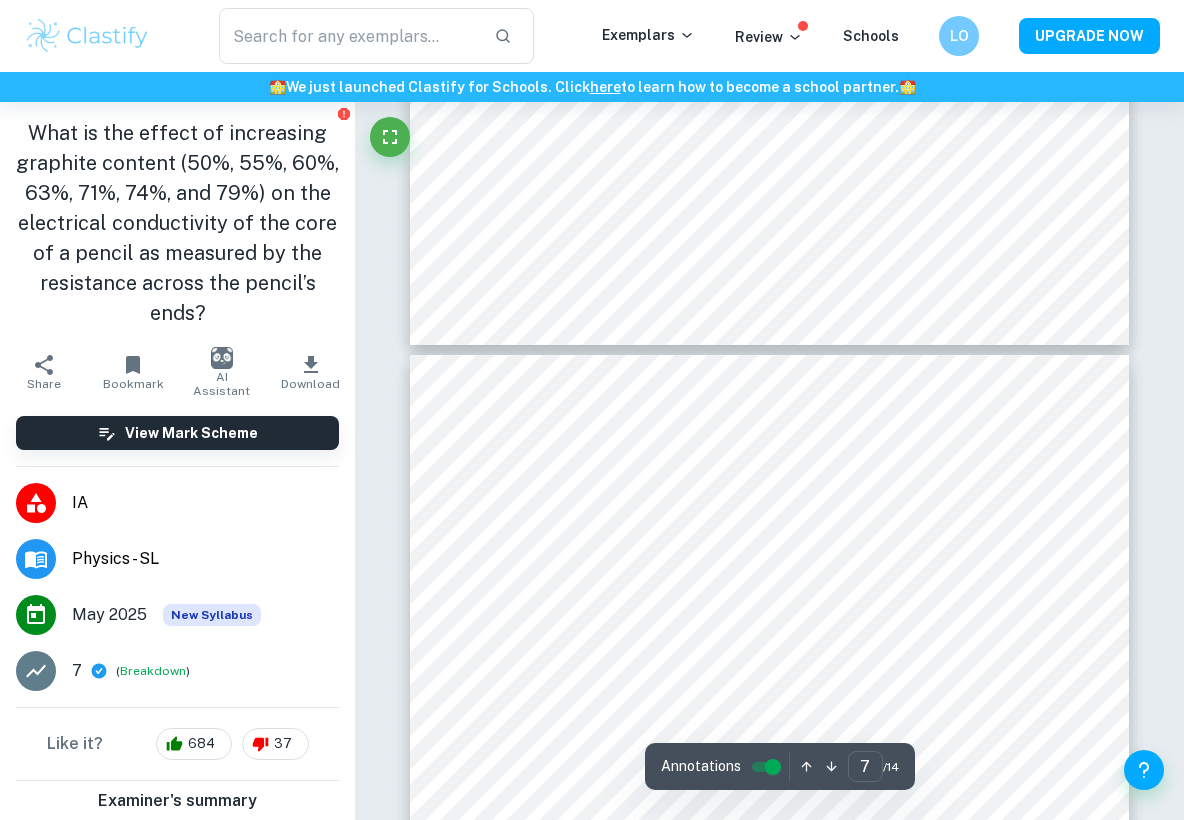 click on "Correct Criterion A The student clearly states the independent and dependent variables in the research question or two correlated variables (if applicable) Comment In the research question, the student states that the independent variable is the graphite content and the dependent variable is the electrical conductivity of the core of the pencil. The student also states the values and a unit of the independent variable. Written by [NAME] [LAST] Correct Criterion A The student describes in the posed research question the method of analysis conducted Comment In the research question, the student states that the electrical conductivity of the core of a pencil will be measured by the resistance across the pencil’s ends. Written by [NAME] [LAST] Correct Criterion A The document includes a background theory section, and concepts directly relevant to the research question are described Comment Written by [NAME] [LAST] Correct Criterion A Comment Written by [NAME] [LAST] Correct Criterion A Comment Written by" at bounding box center (769, 1259) 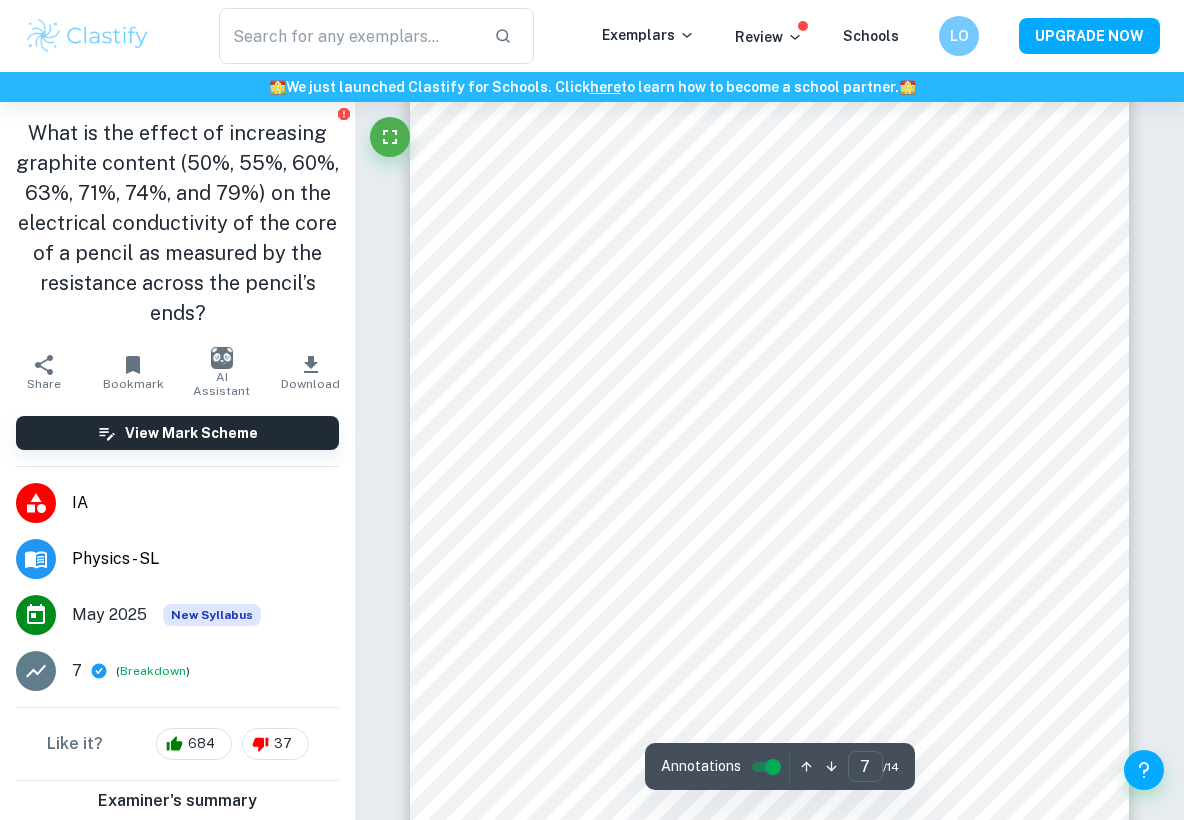 scroll, scrollTop: 6703, scrollLeft: 0, axis: vertical 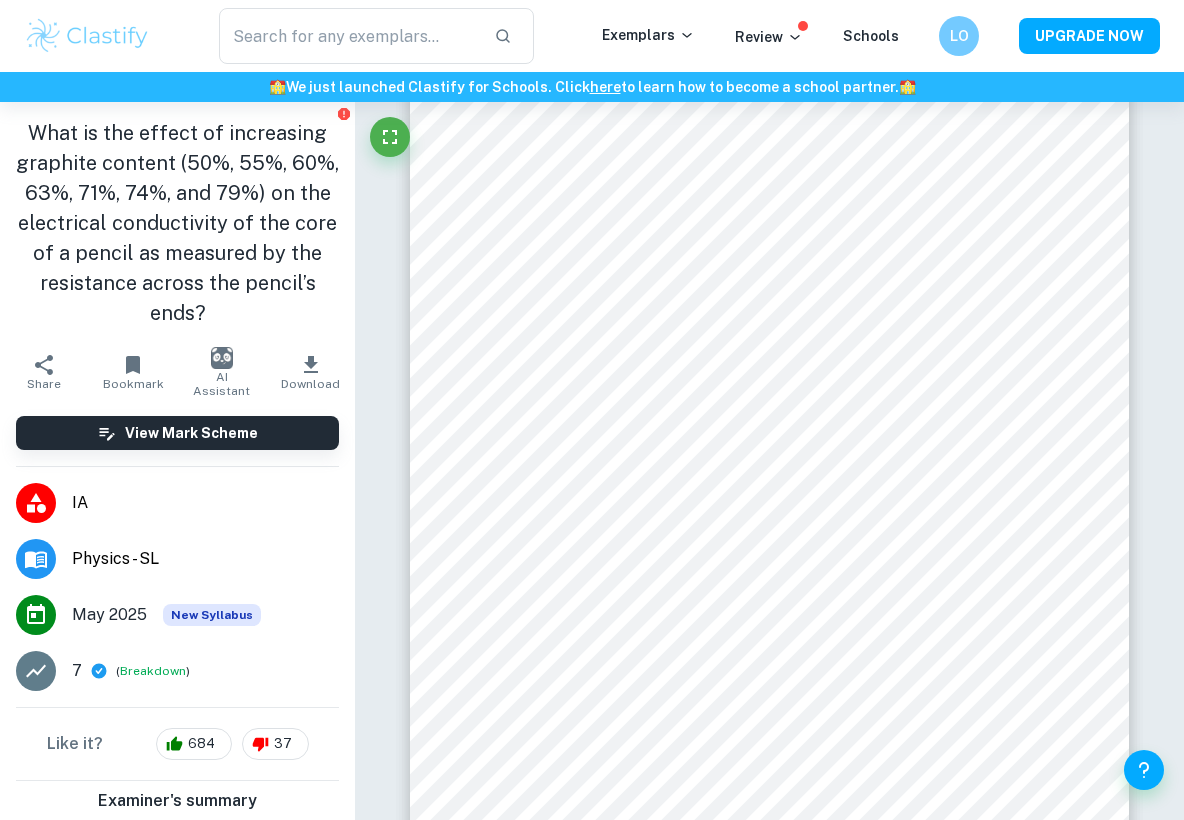 click on "Correct Criterion A The student clearly states the independent and dependent variables in the research question or two correlated variables (if applicable) Comment In the research question, the student states that the independent variable is the graphite content and the dependent variable is the electrical conductivity of the core of the pencil. The student also states the values and a unit of the independent variable. Written by [NAME] [LAST] Correct Criterion A The student describes in the posed research question the method of analysis conducted Comment In the research question, the student states that the electrical conductivity of the core of a pencil will be measured by the resistance across the pencil’s ends. Written by [NAME] [LAST] Correct Criterion A The document includes a background theory section, and concepts directly relevant to the research question are described Comment Written by [NAME] [LAST] Correct Criterion A Comment Written by [NAME] [LAST] Correct Criterion A Comment Written by" at bounding box center (769, 780) 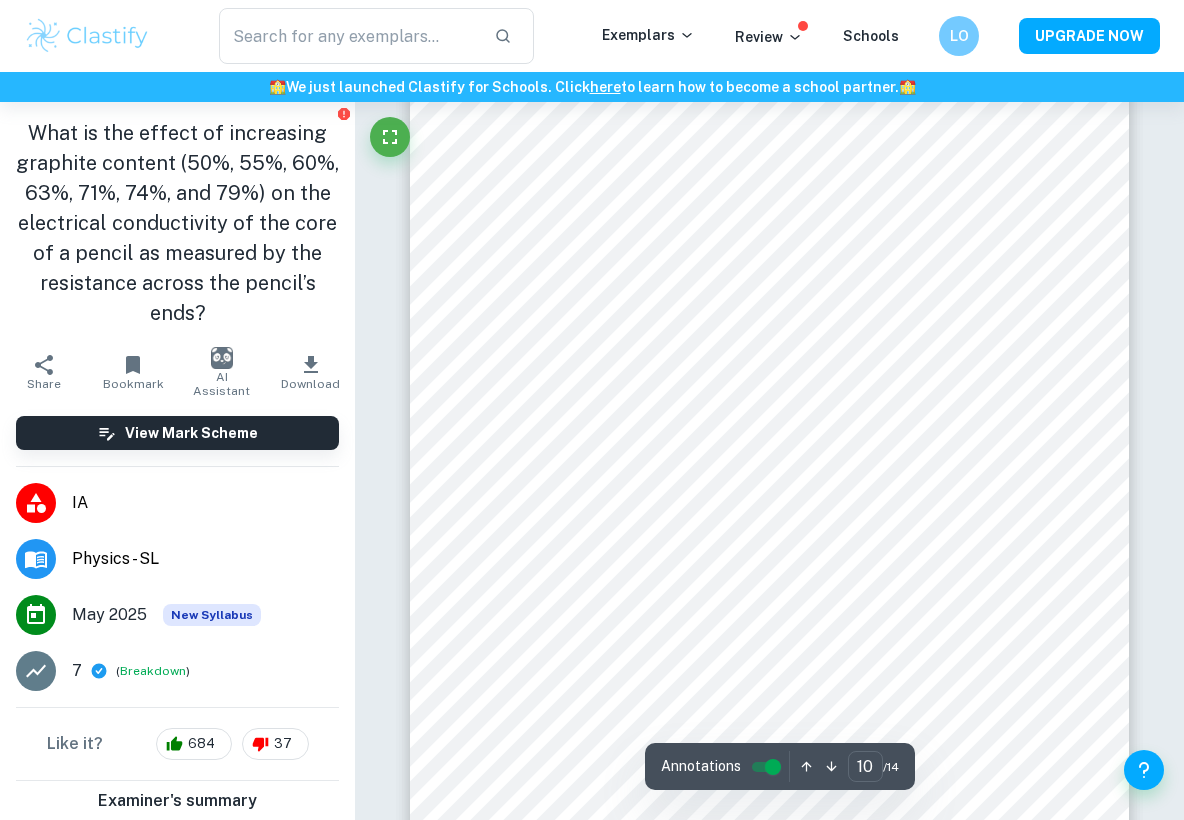 scroll, scrollTop: 9671, scrollLeft: 0, axis: vertical 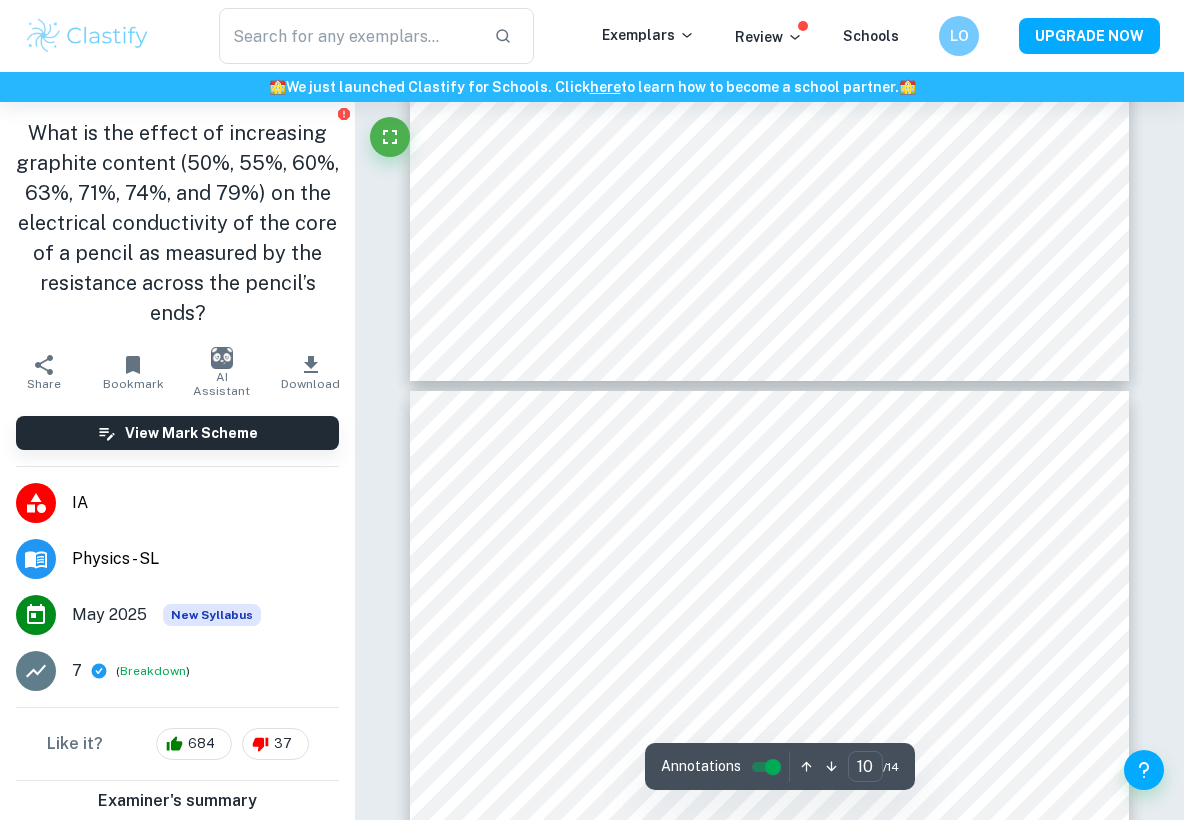 type on "11" 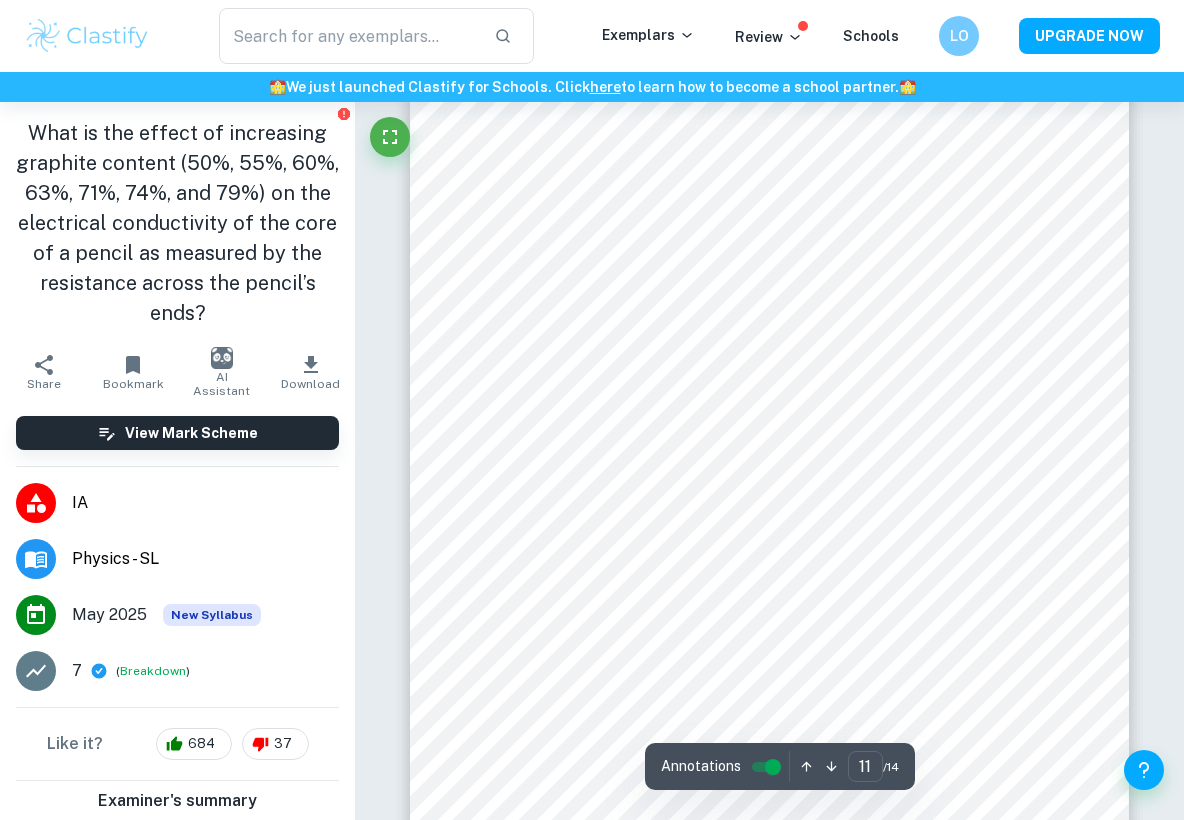 scroll, scrollTop: 10907, scrollLeft: 0, axis: vertical 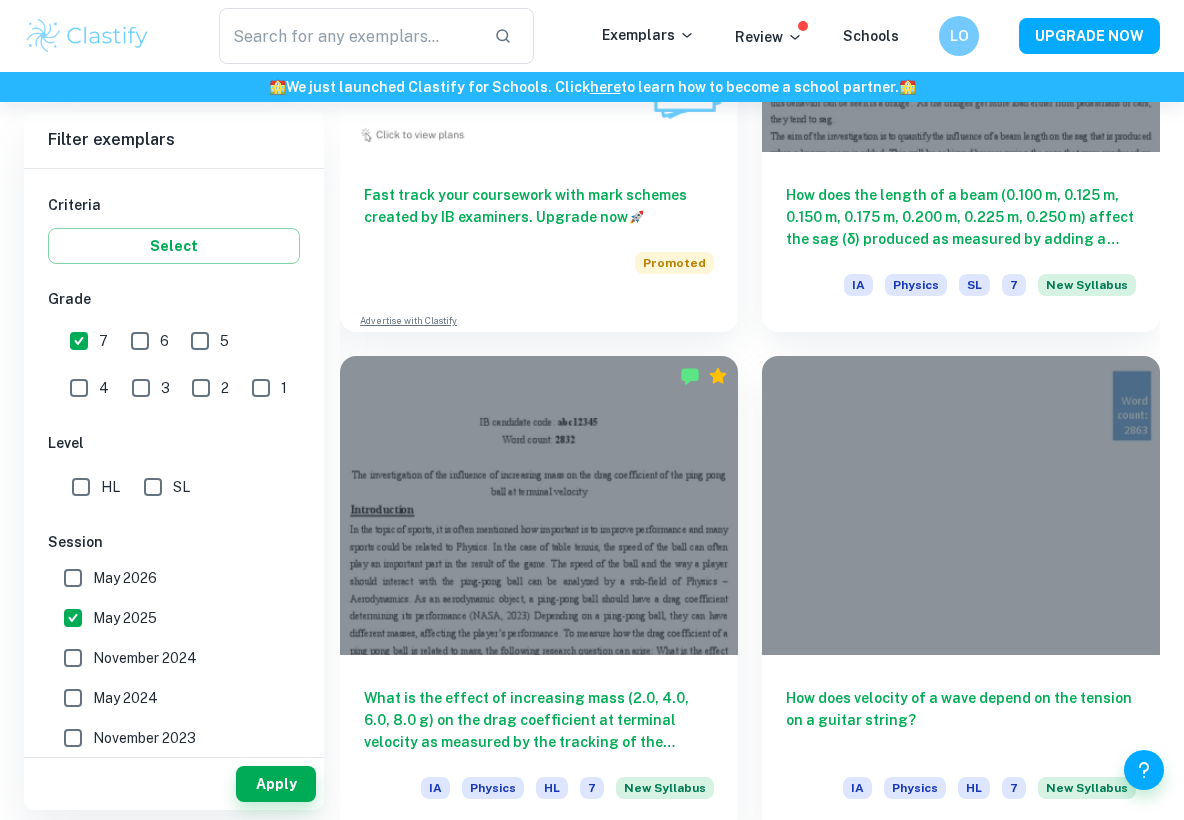 click on "November 2024" at bounding box center (145, 658) 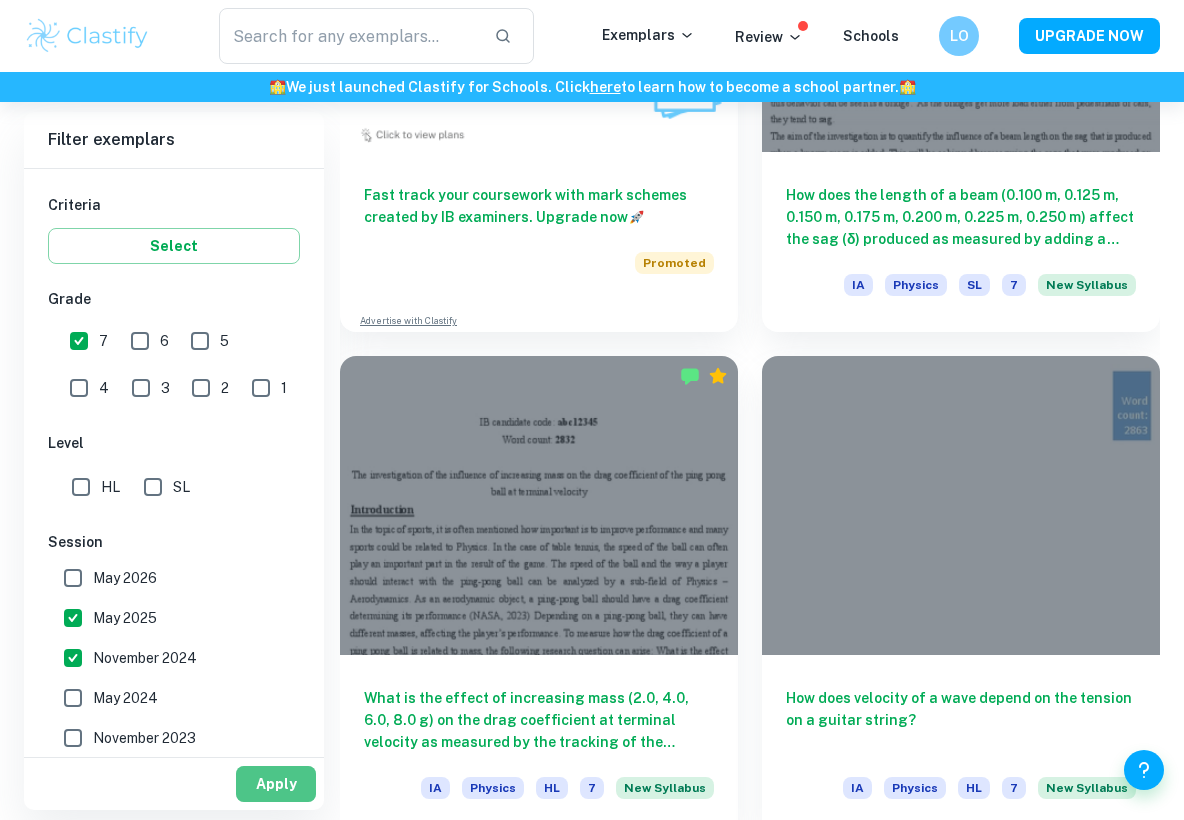 click on "Apply" at bounding box center [276, 784] 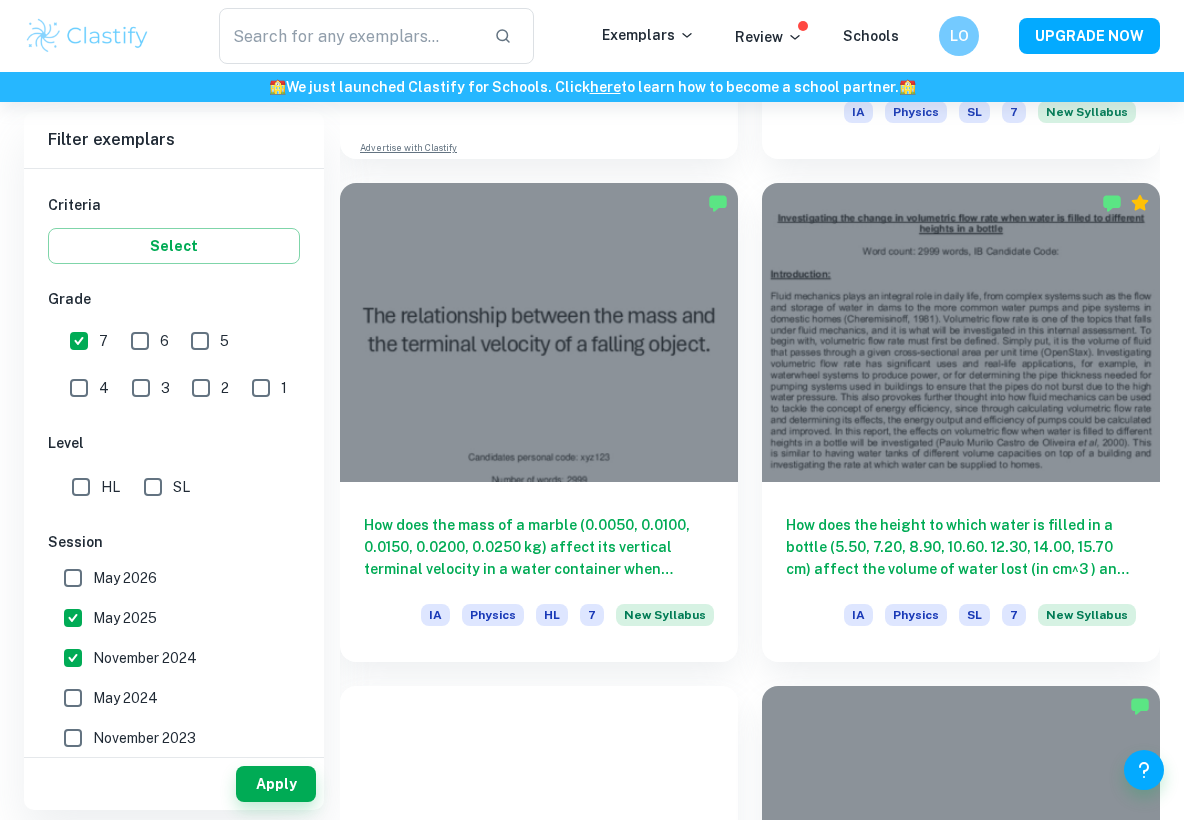 scroll, scrollTop: 1992, scrollLeft: 0, axis: vertical 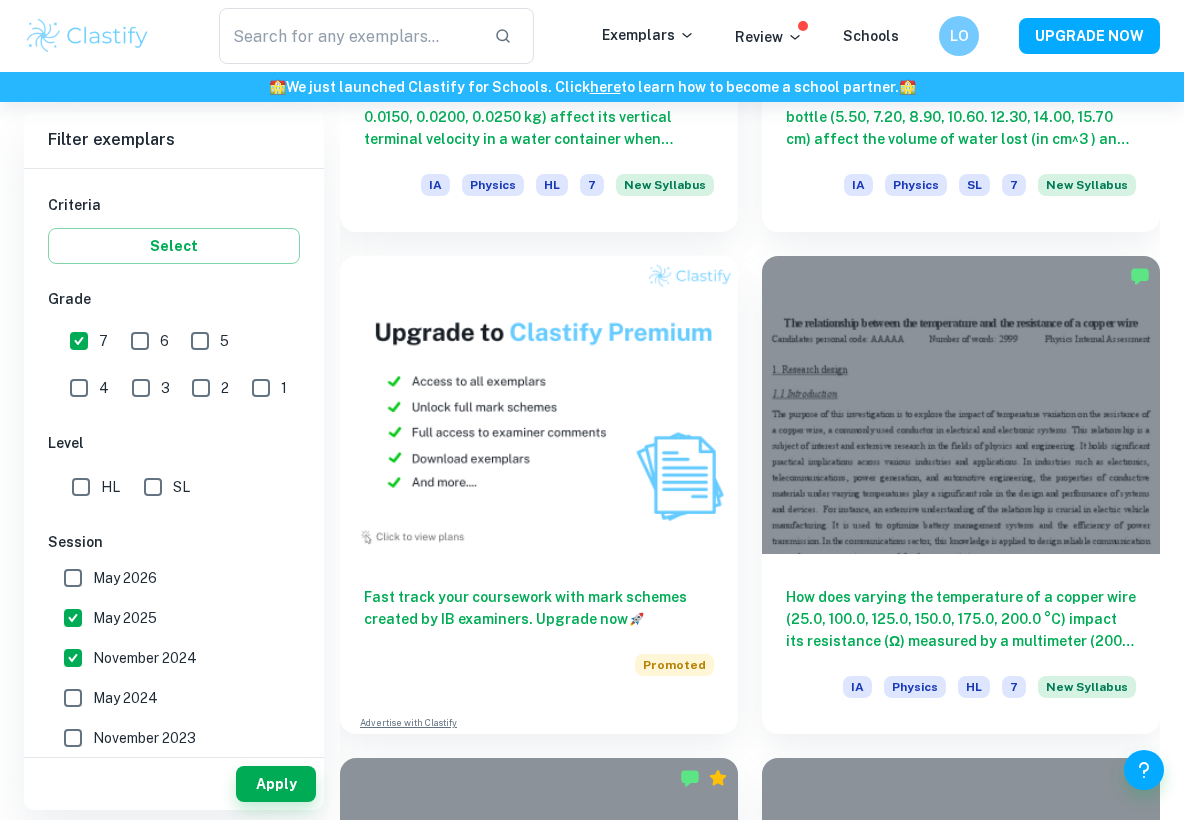 click on "May 2025" at bounding box center (73, 618) 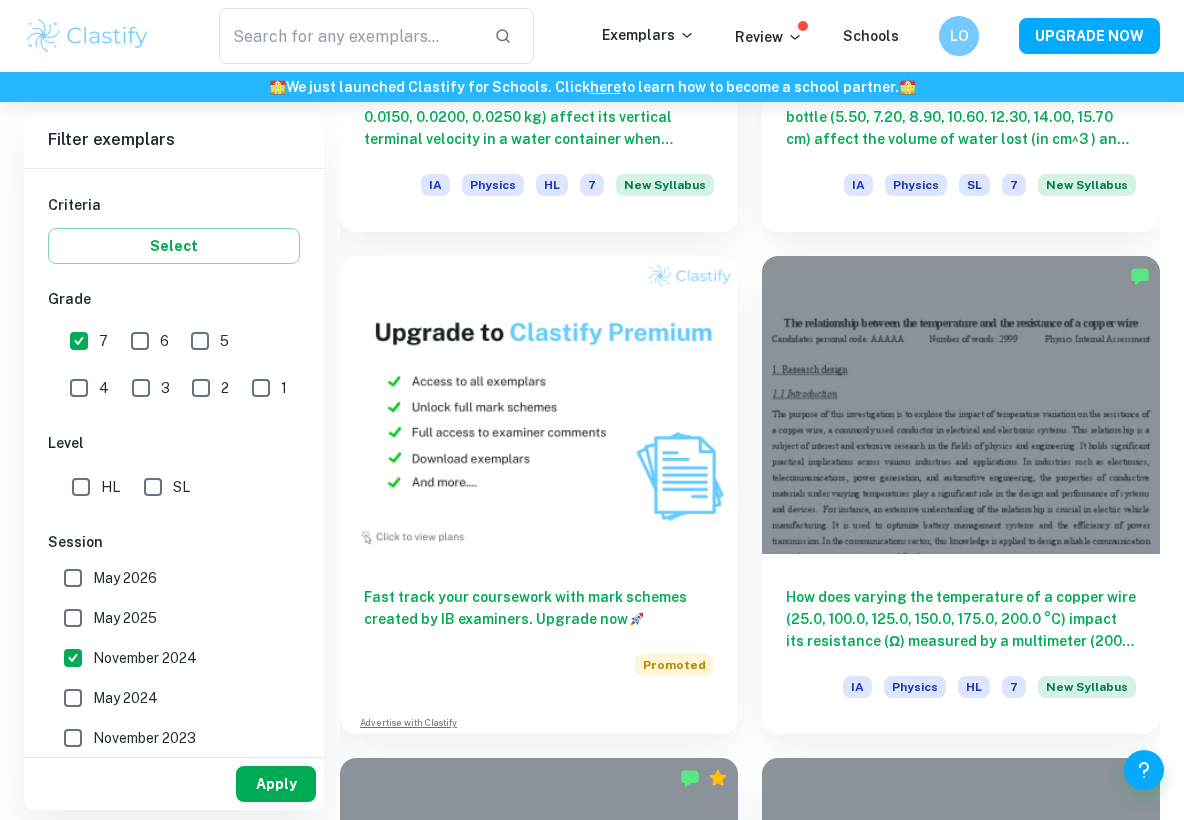 click on "Apply" at bounding box center [276, 784] 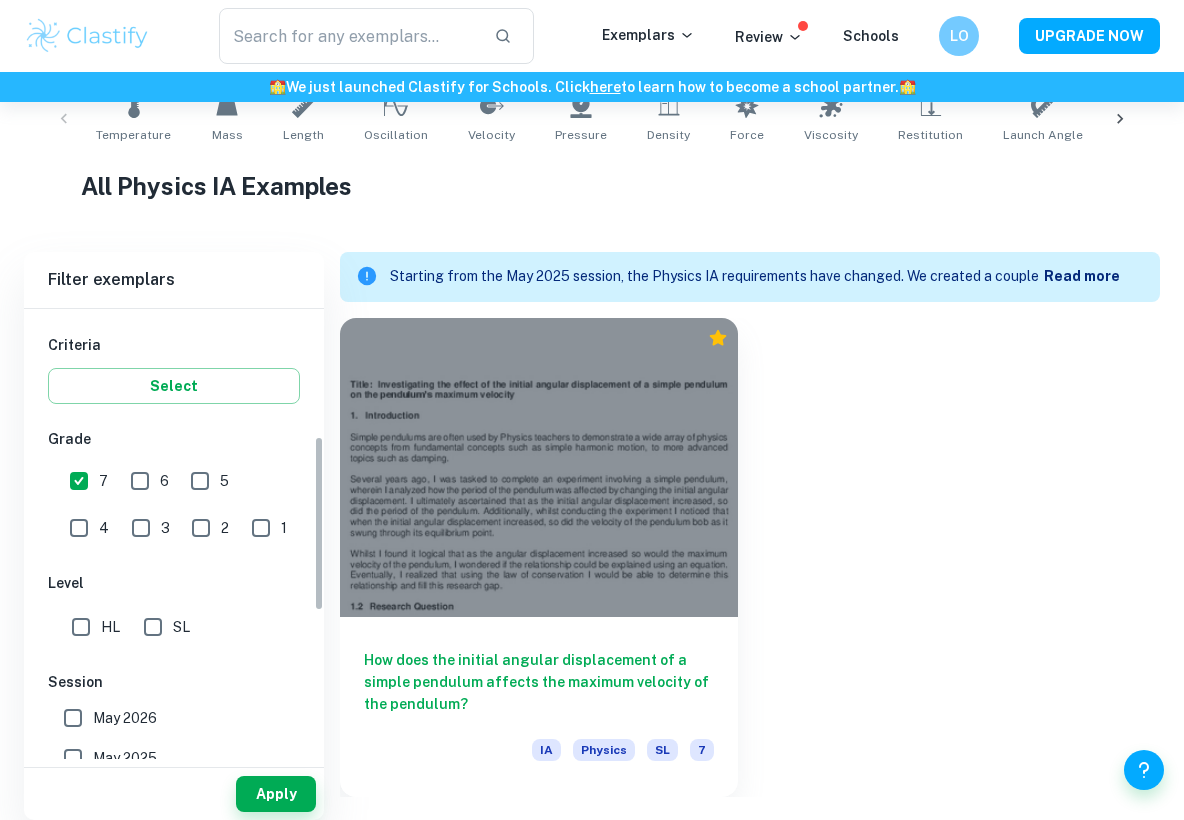 scroll, scrollTop: 399, scrollLeft: 0, axis: vertical 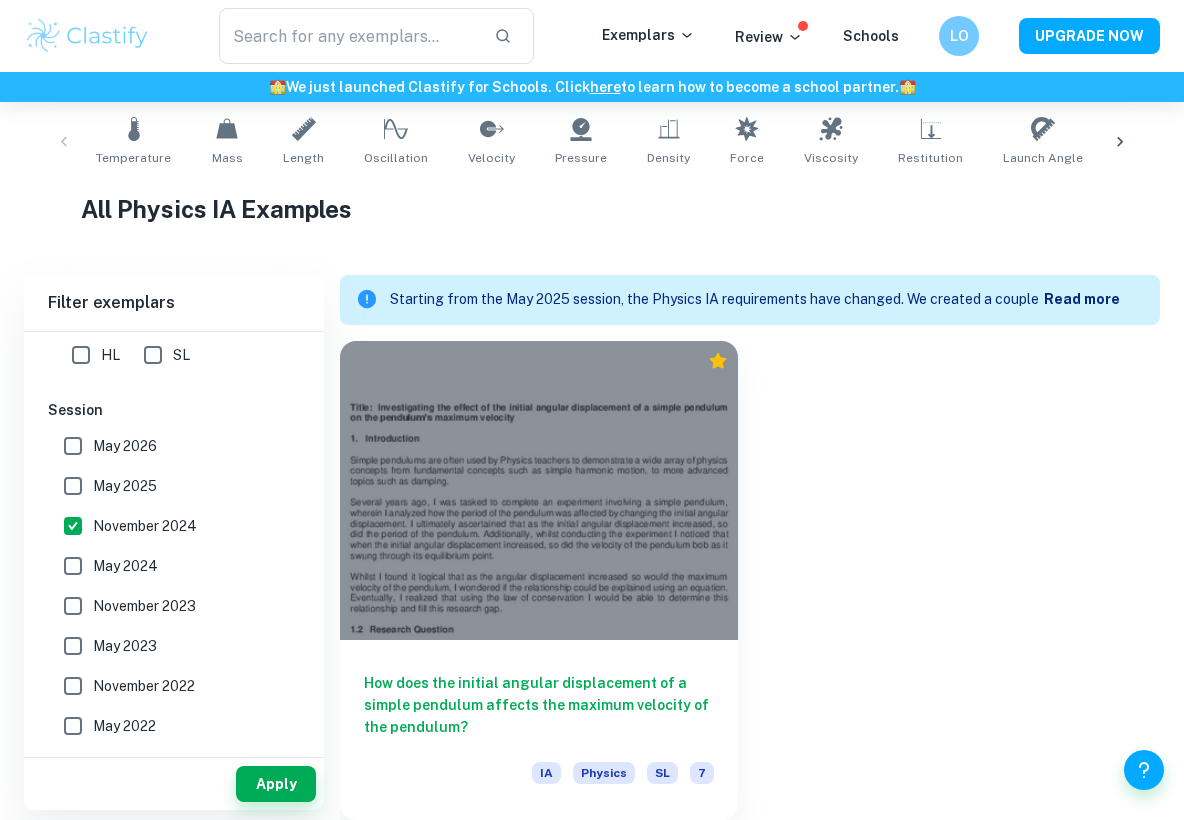 click on "November 2024" at bounding box center (73, 526) 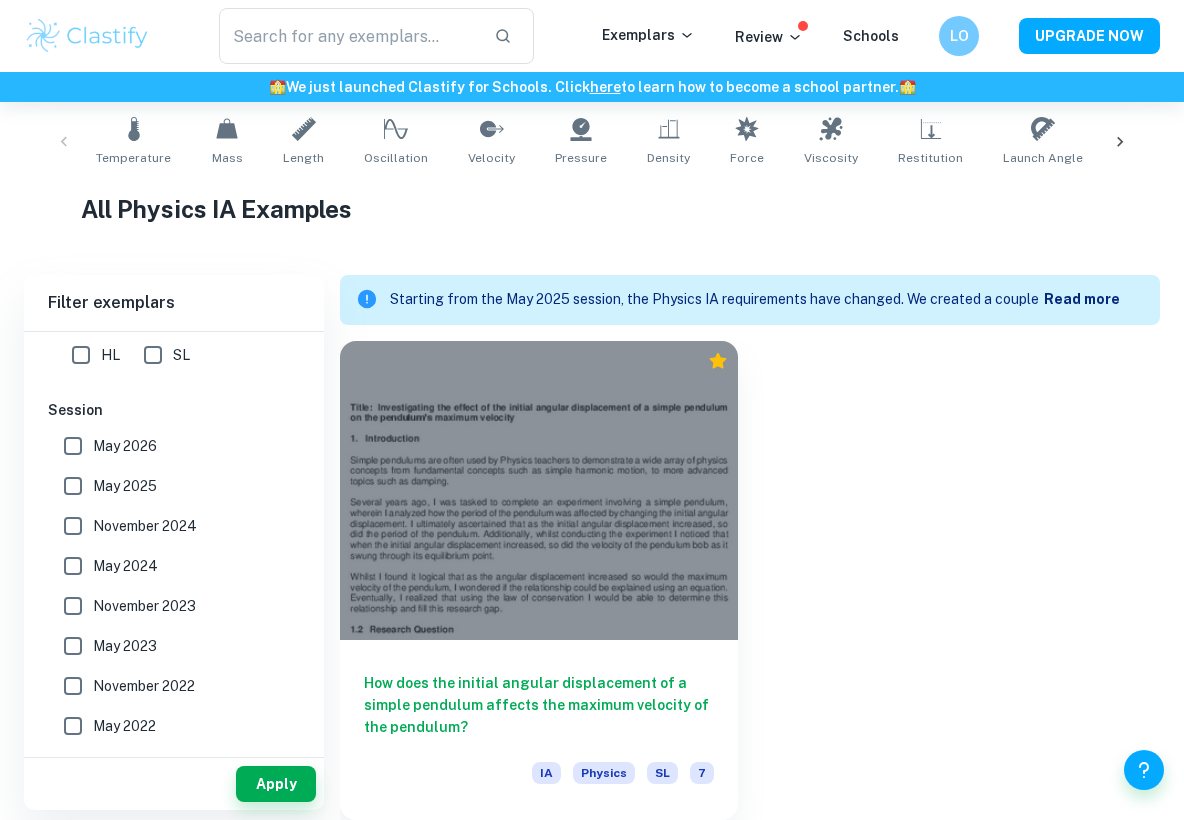 click on "May 2026" at bounding box center (73, 446) 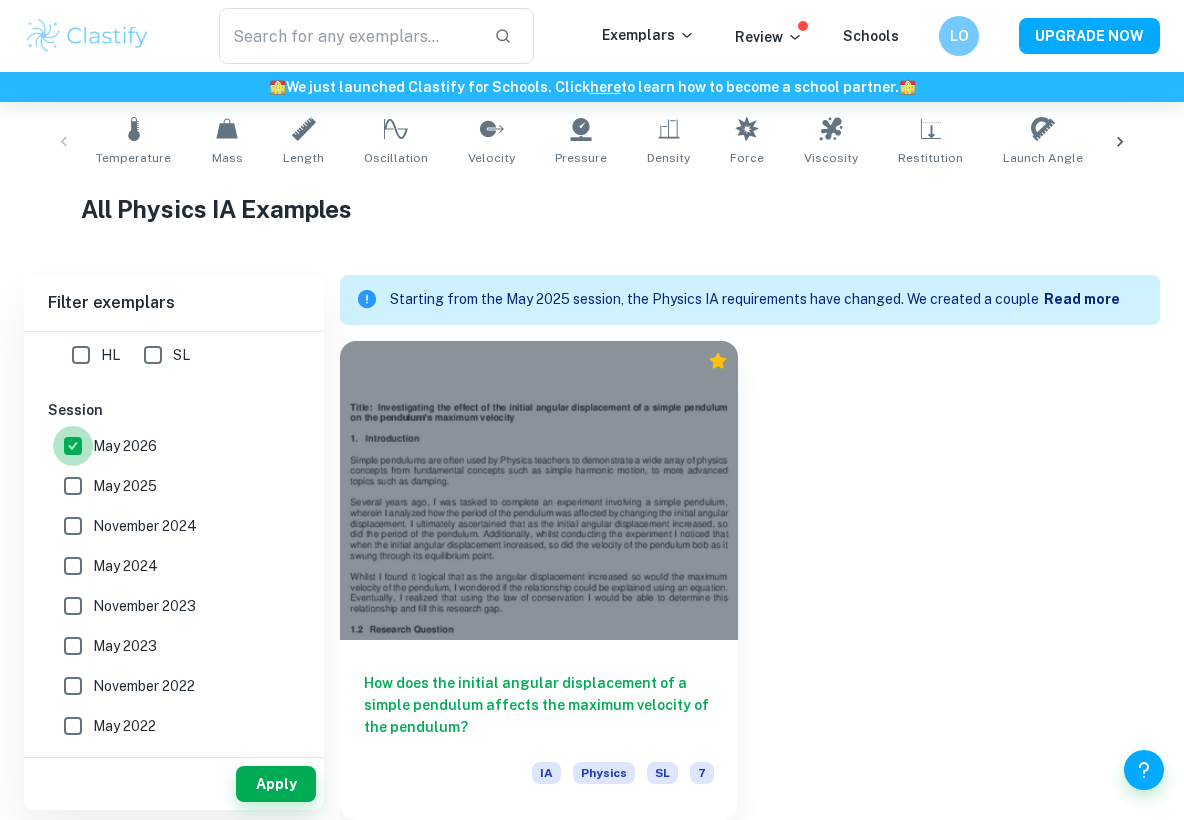 click on "May 2026" at bounding box center [73, 446] 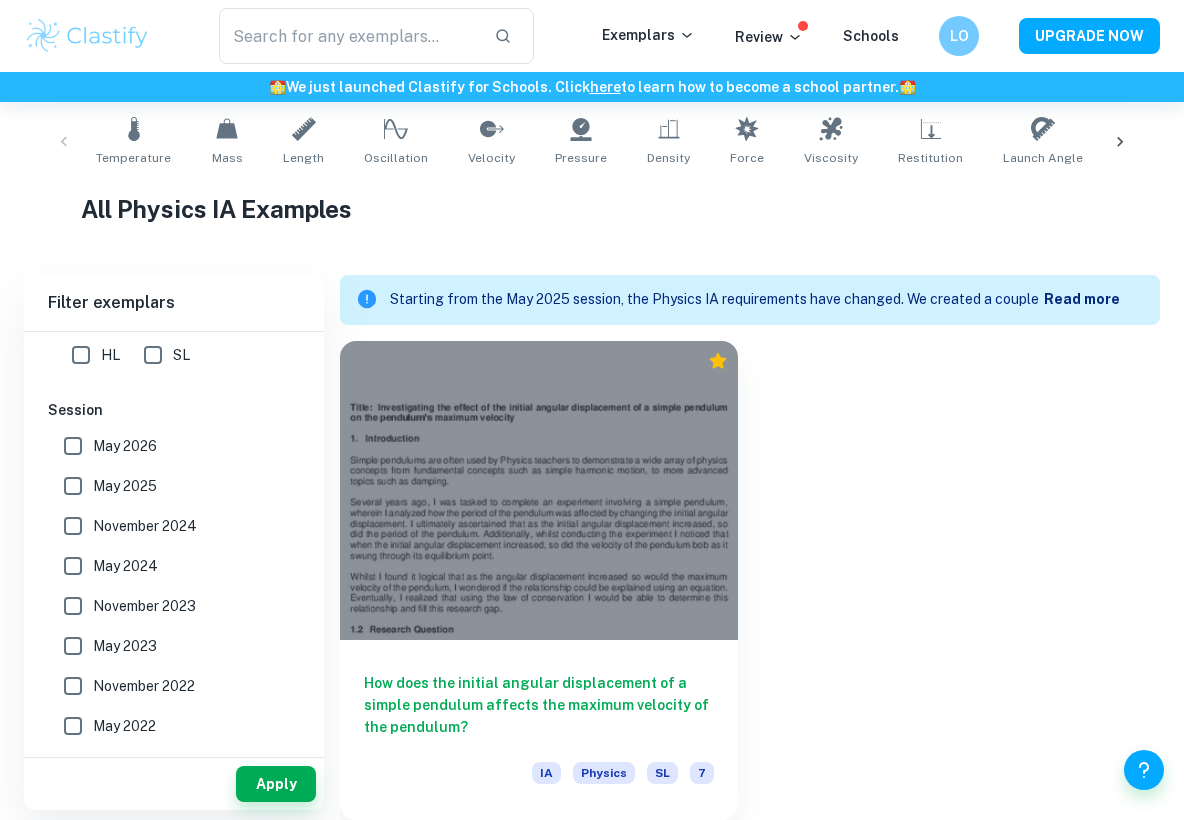 click on "May 2024" at bounding box center (73, 566) 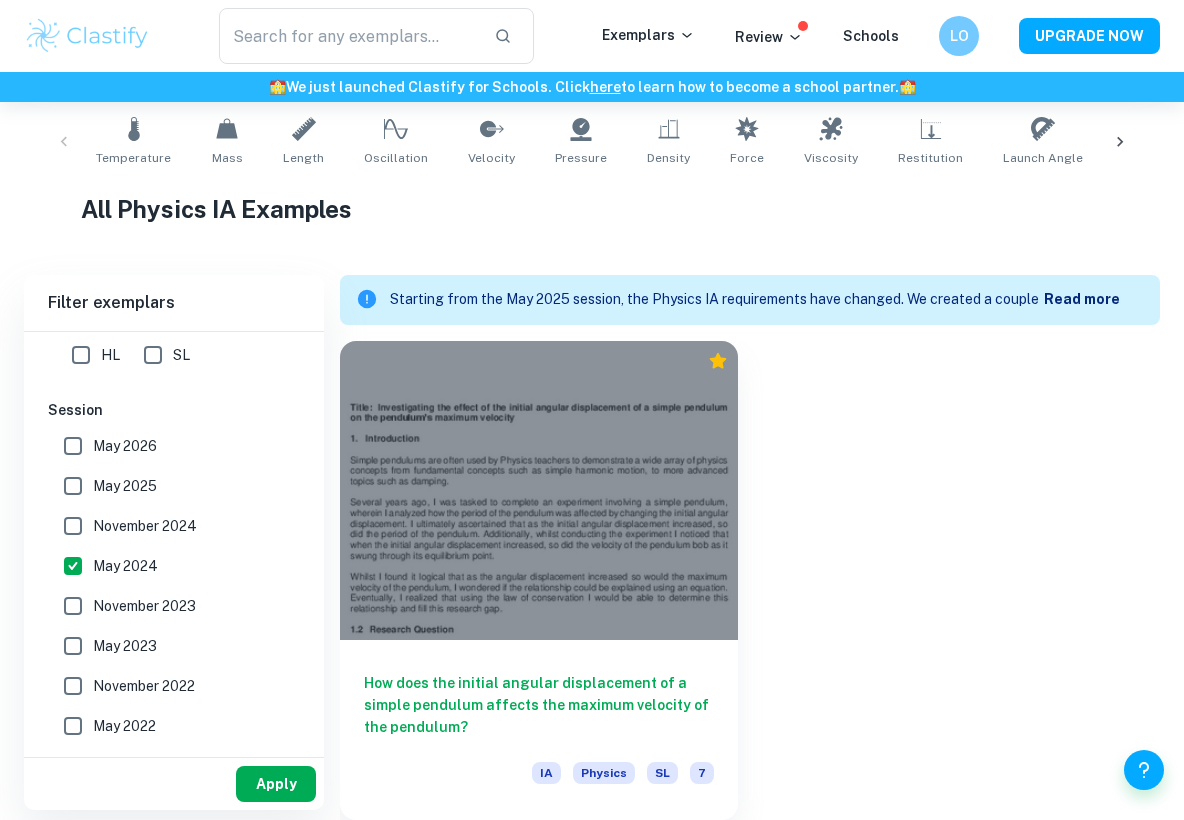 click on "Apply" at bounding box center [276, 784] 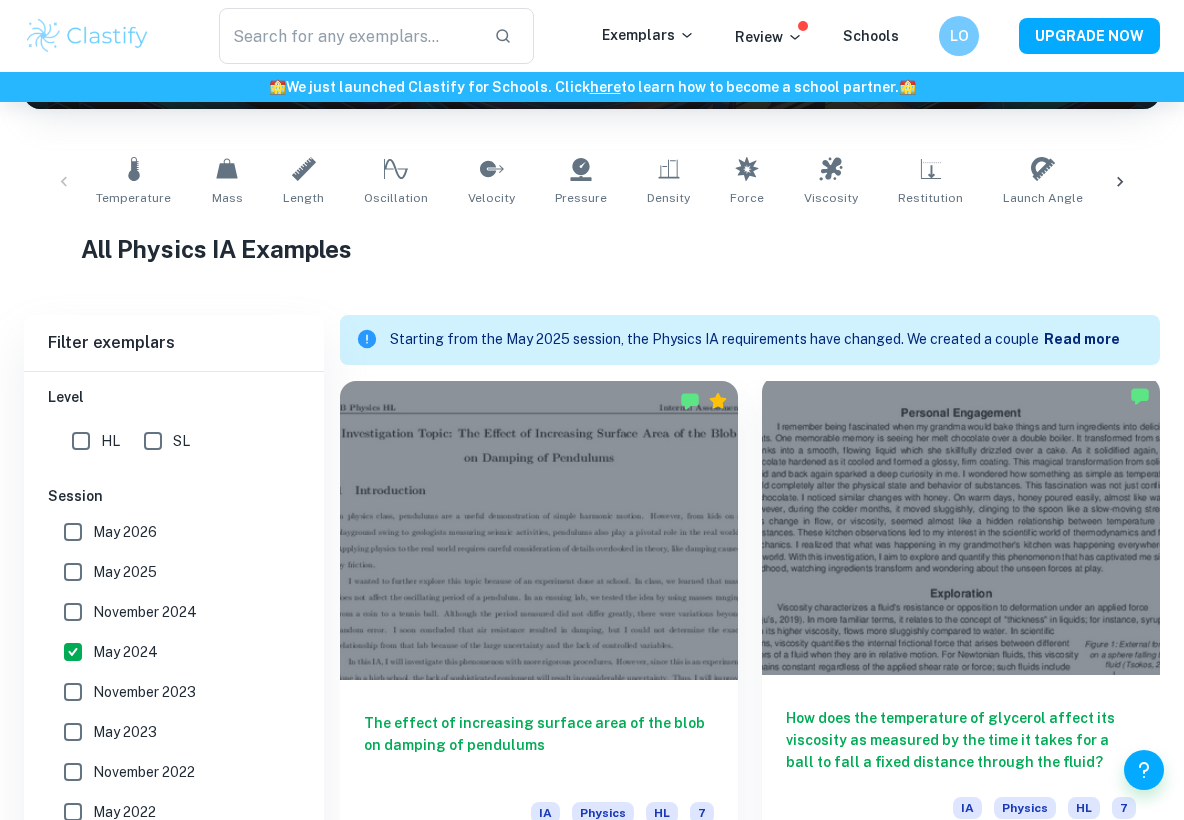 scroll, scrollTop: 1148, scrollLeft: 0, axis: vertical 